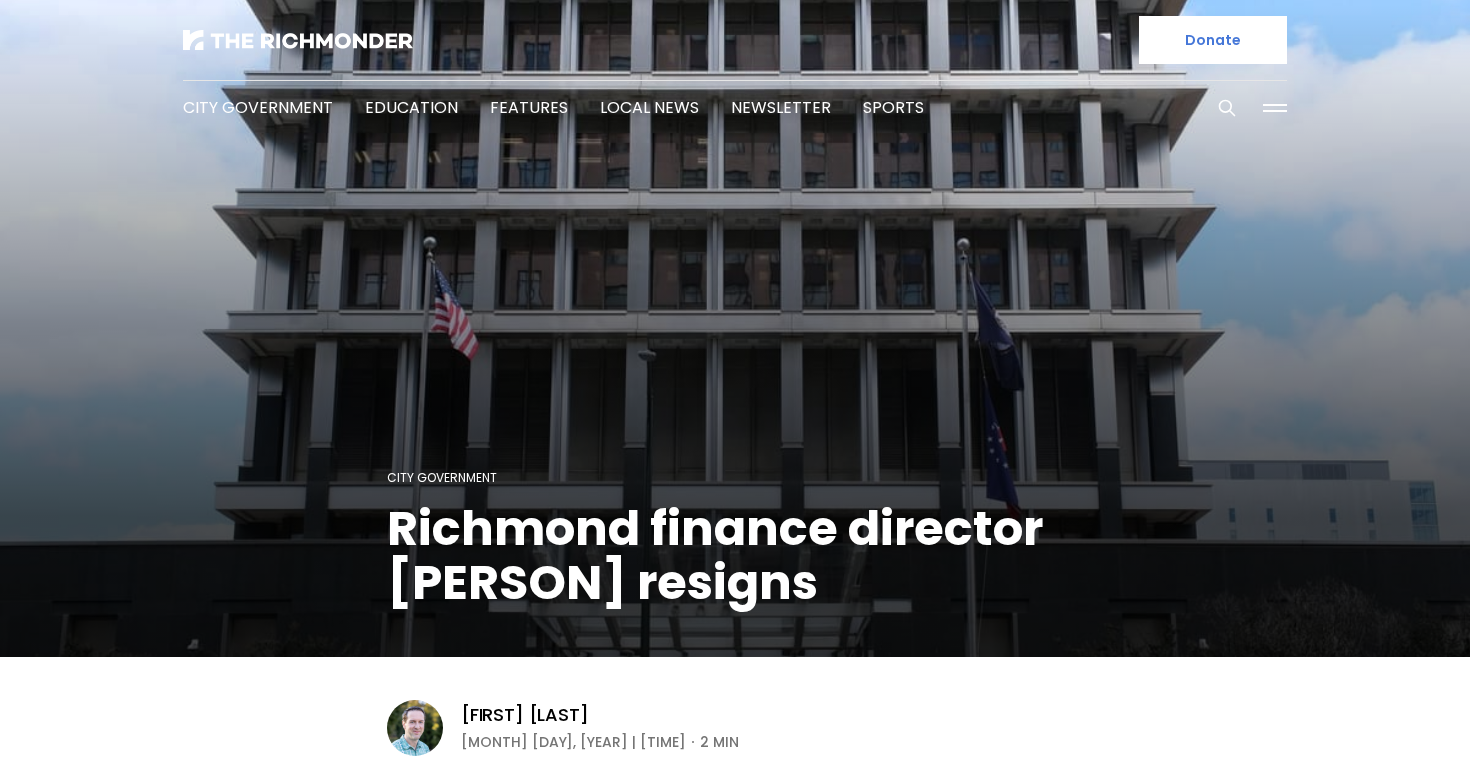 scroll, scrollTop: 0, scrollLeft: 0, axis: both 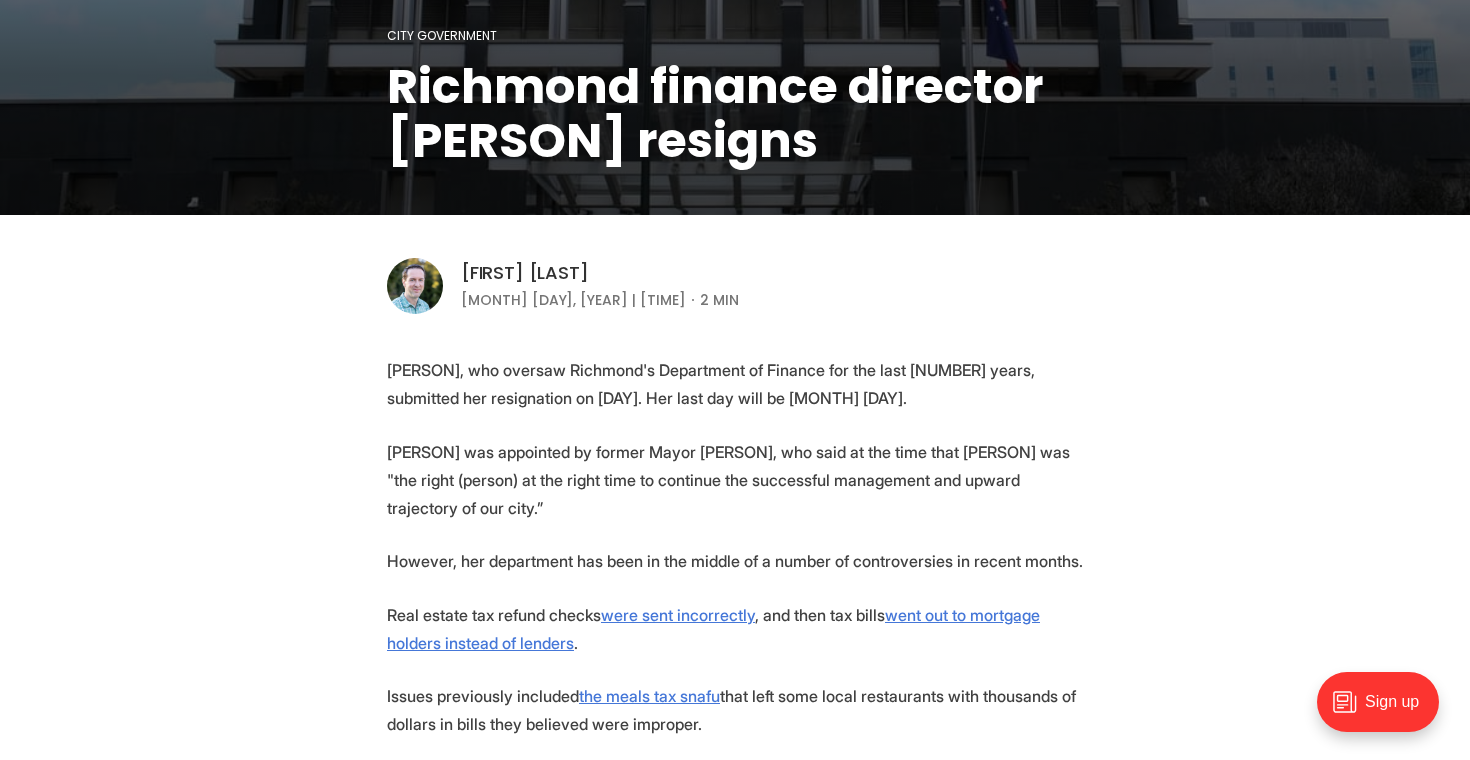 click on "[FIRST] [LAST]" at bounding box center [524, 273] 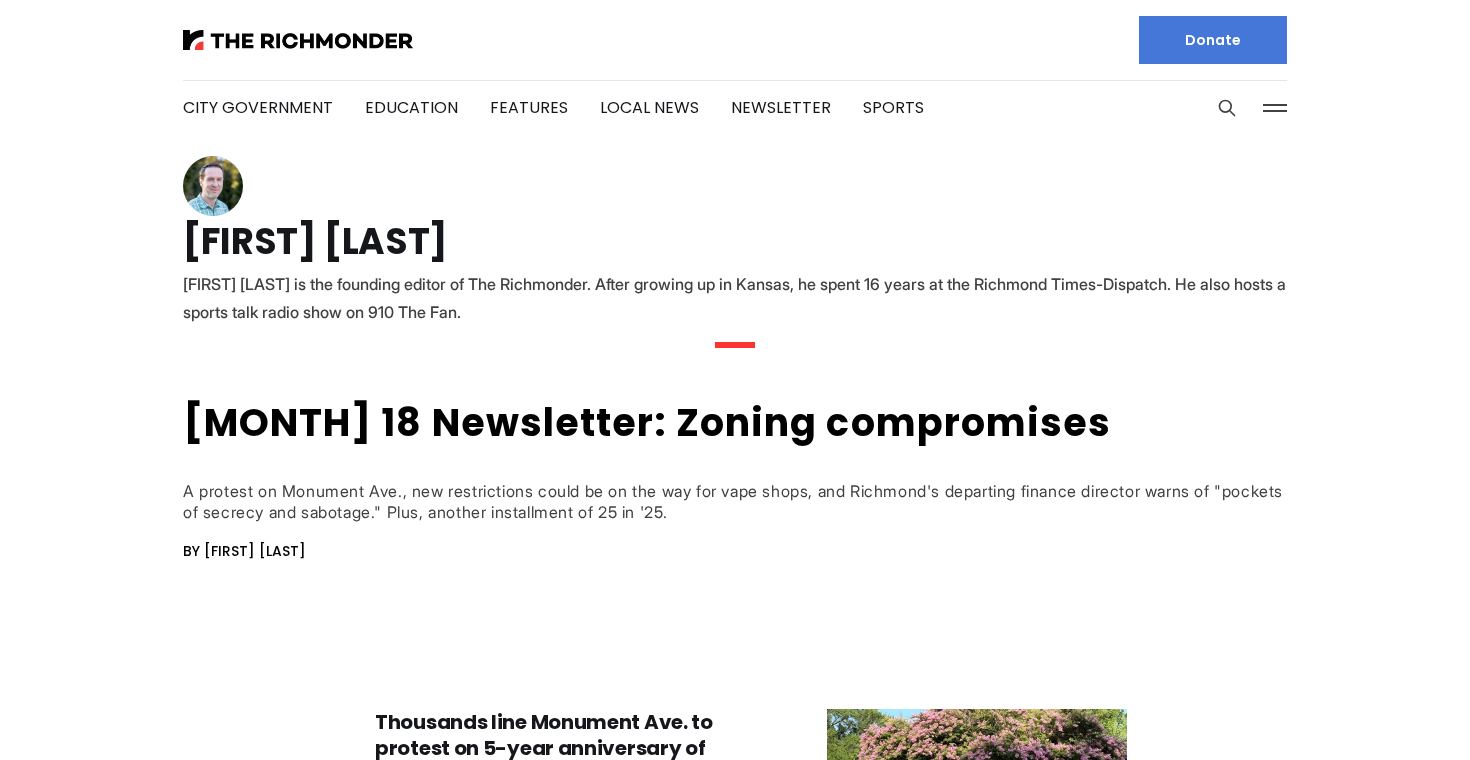 scroll, scrollTop: 0, scrollLeft: 0, axis: both 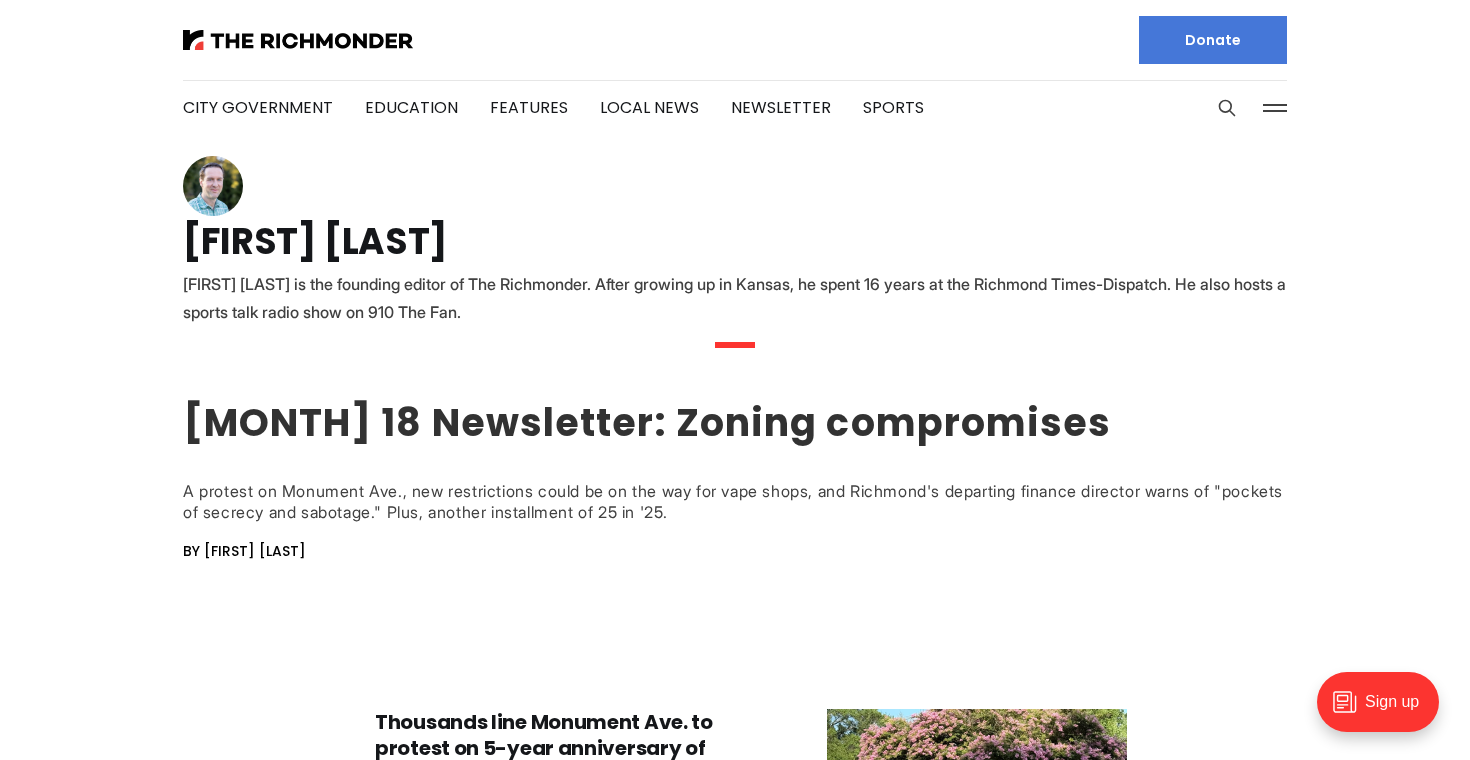 click on "July 18 Newsletter: Zoning compromises" at bounding box center (647, 422) 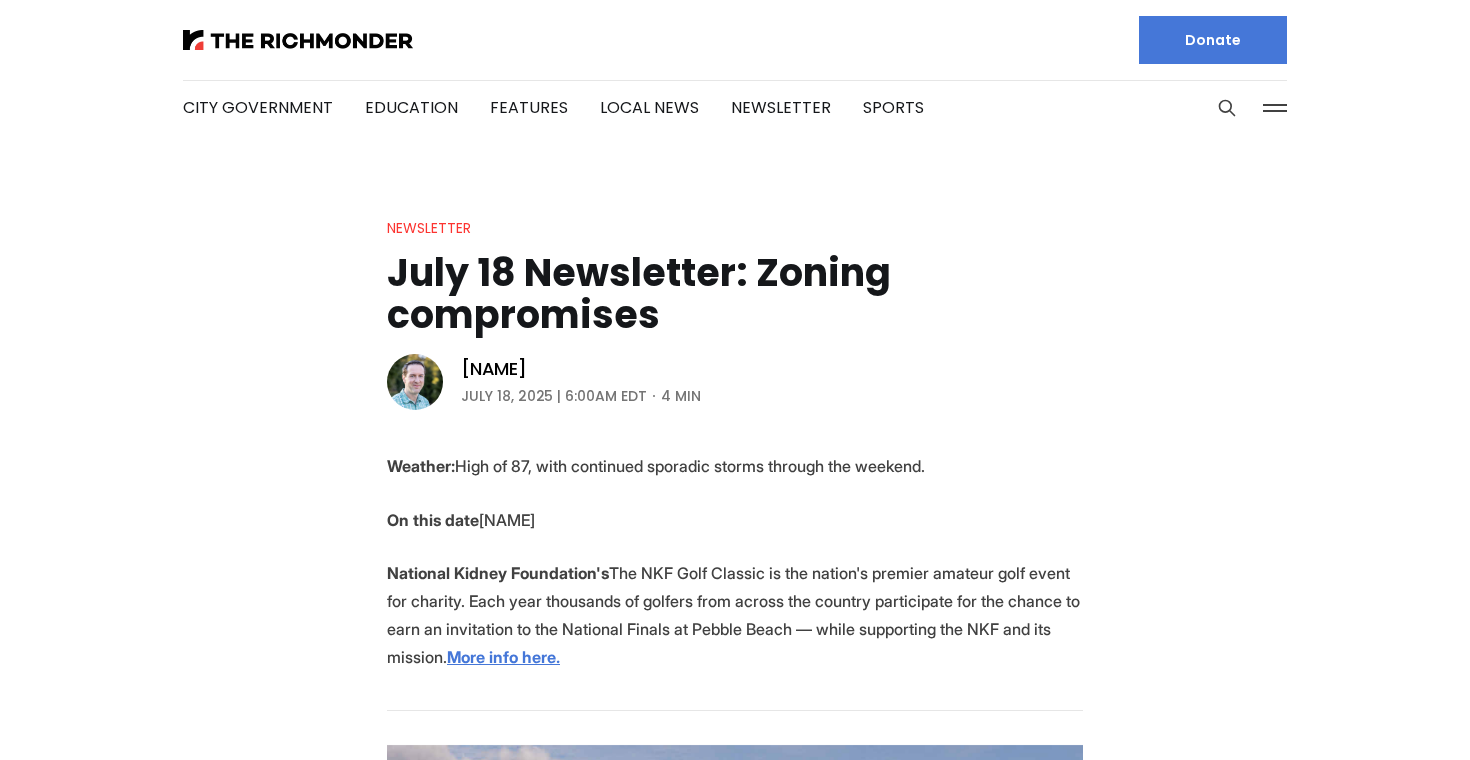 scroll, scrollTop: 0, scrollLeft: 0, axis: both 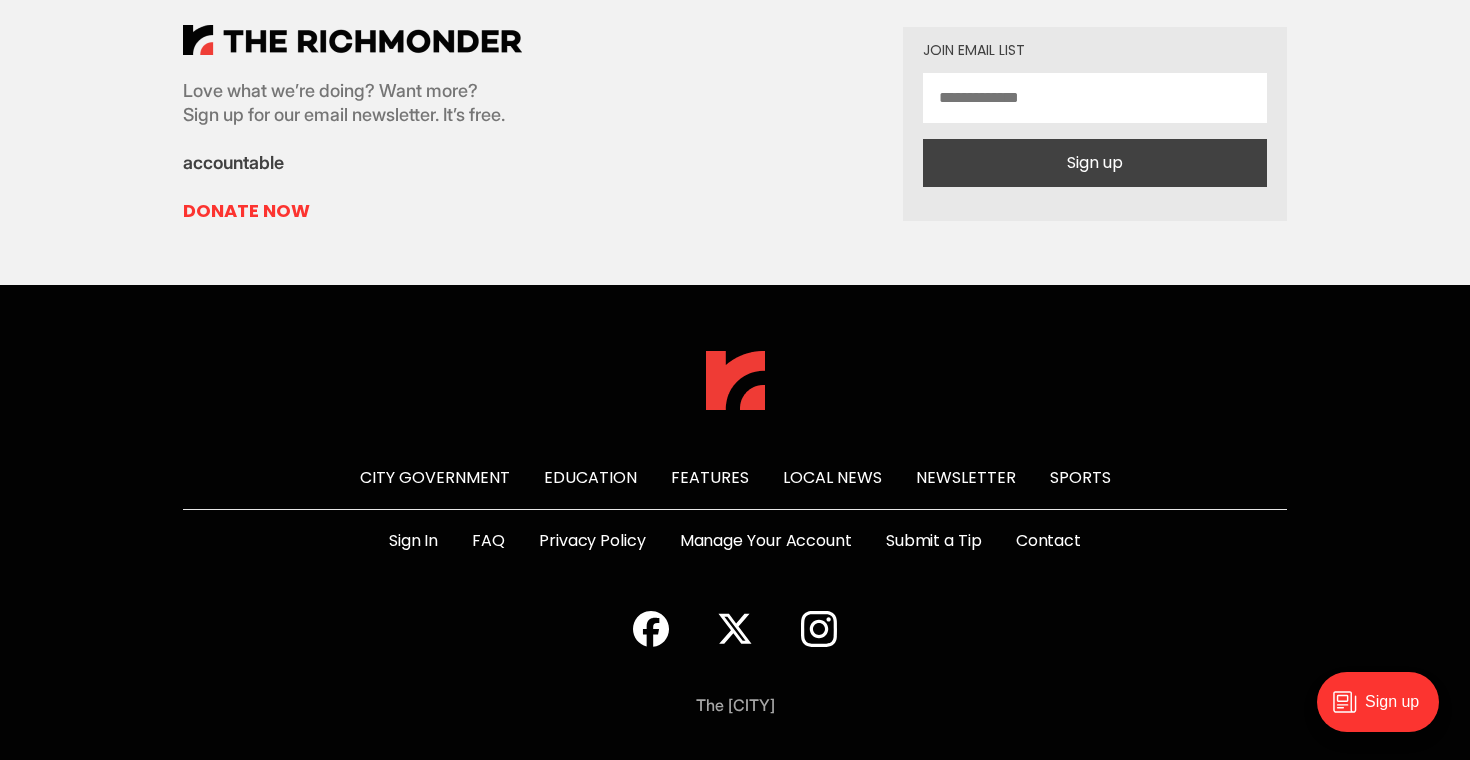 click on "Newsletter" at bounding box center [966, 477] 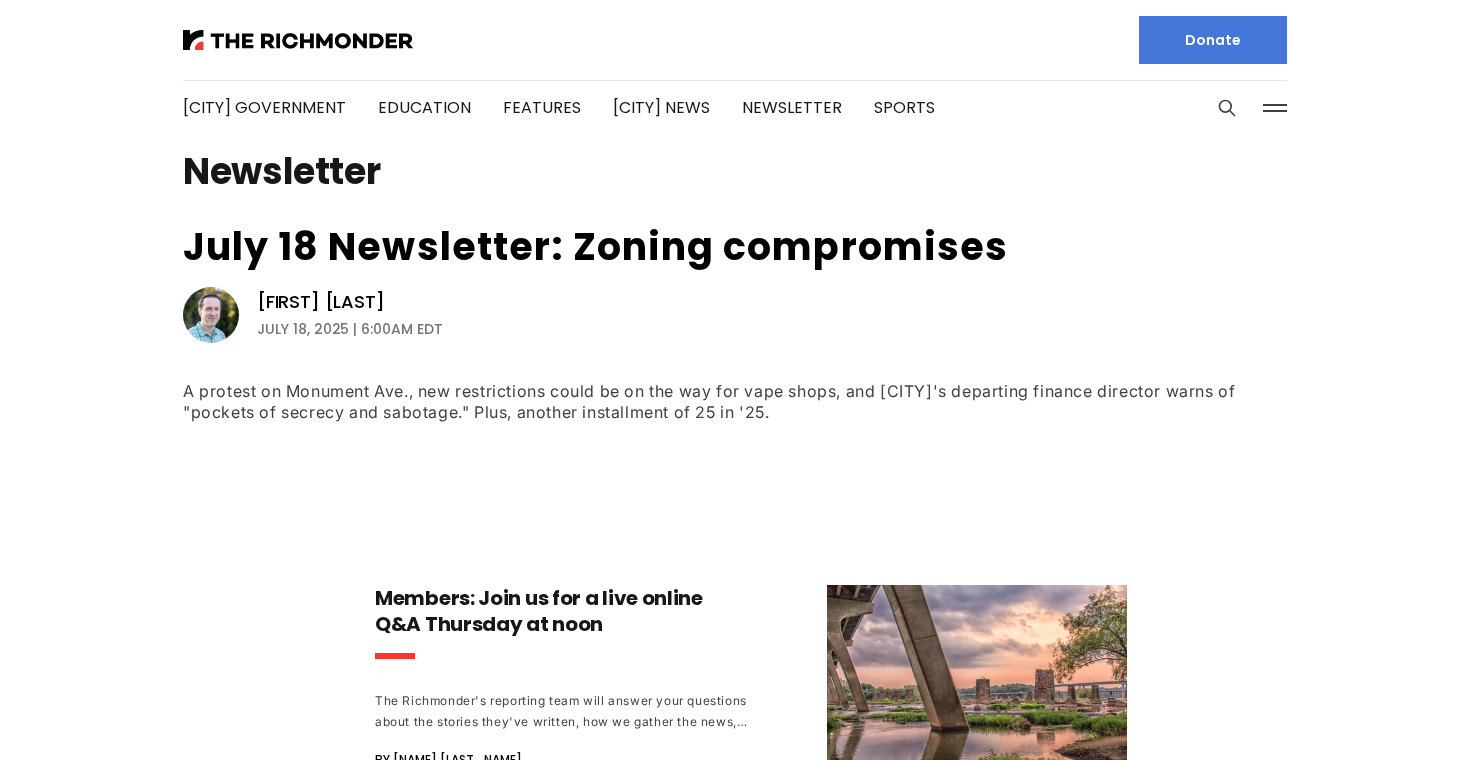 scroll, scrollTop: 0, scrollLeft: 0, axis: both 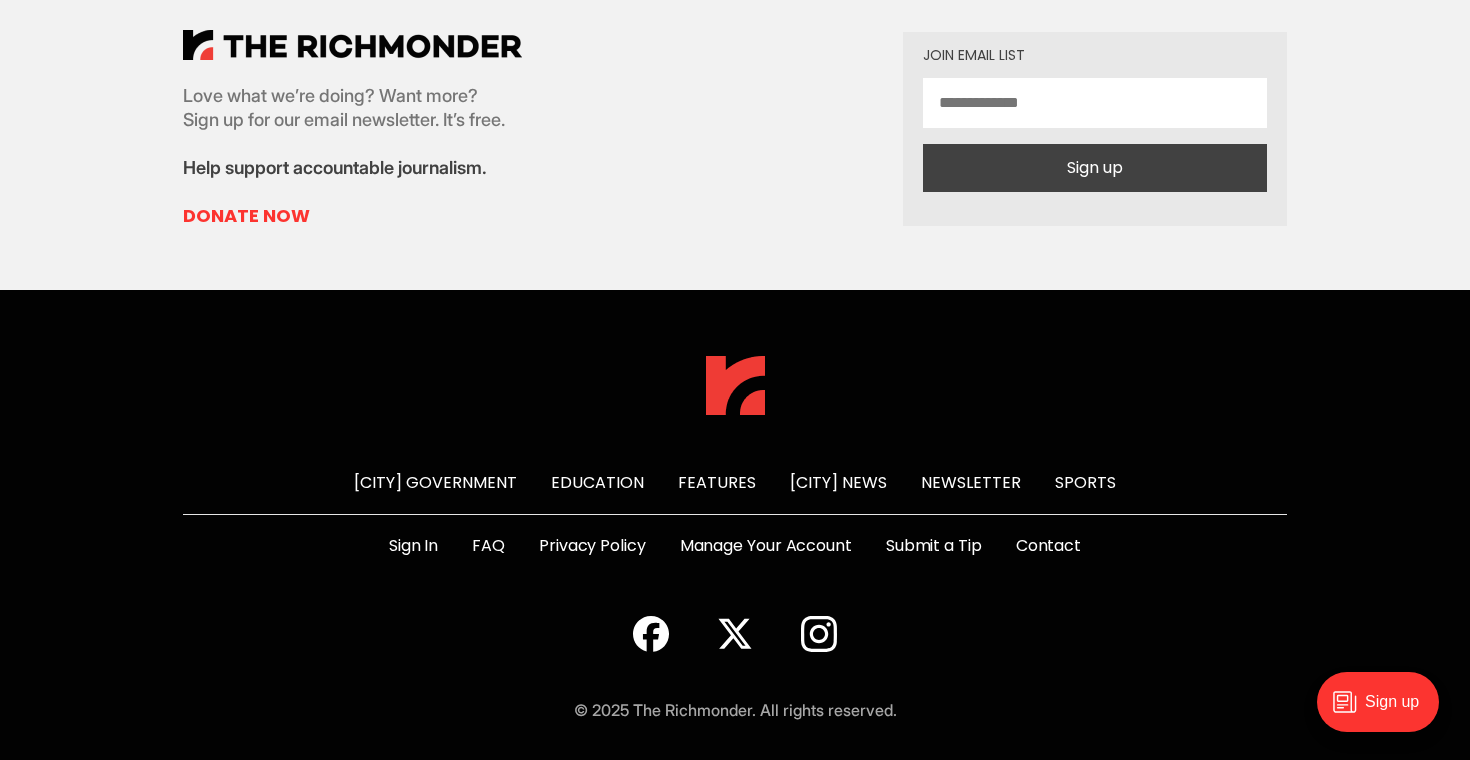 click on "Love what we’re doing? Want more?  Sign up for our email newsletter. It’s free.
Help support accountable journalism.
Donate Now" at bounding box center (352, 129) 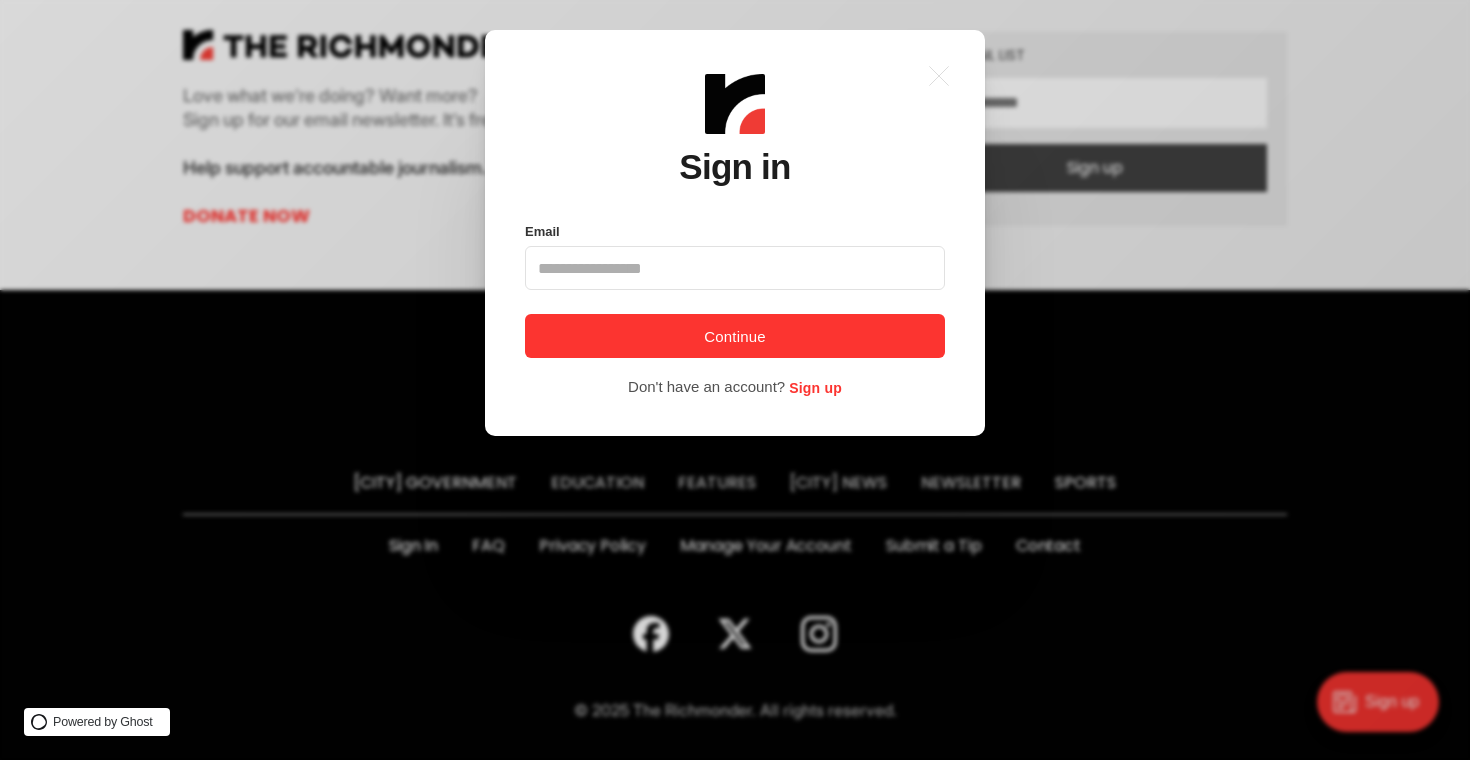 scroll, scrollTop: 0, scrollLeft: 0, axis: both 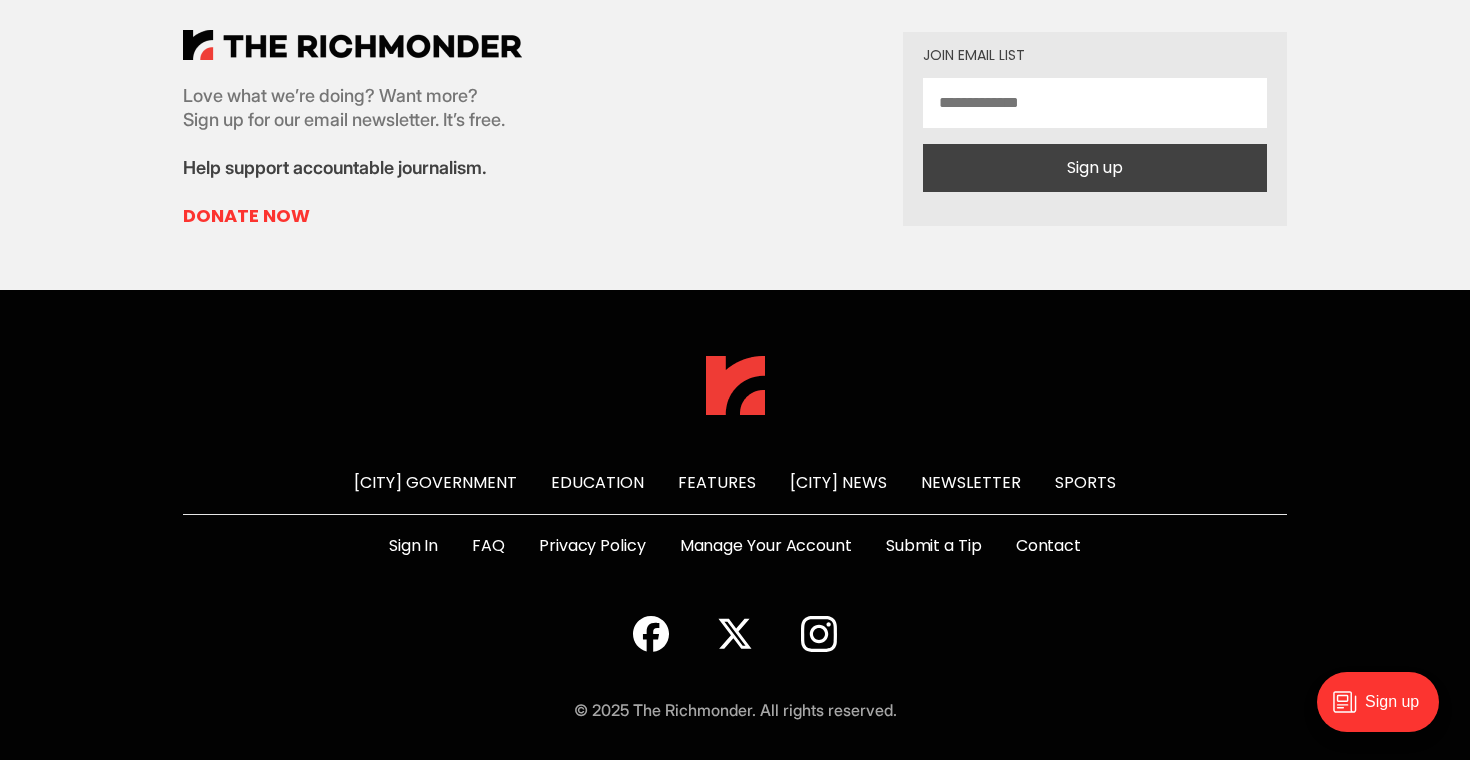 click at bounding box center [735, 385] 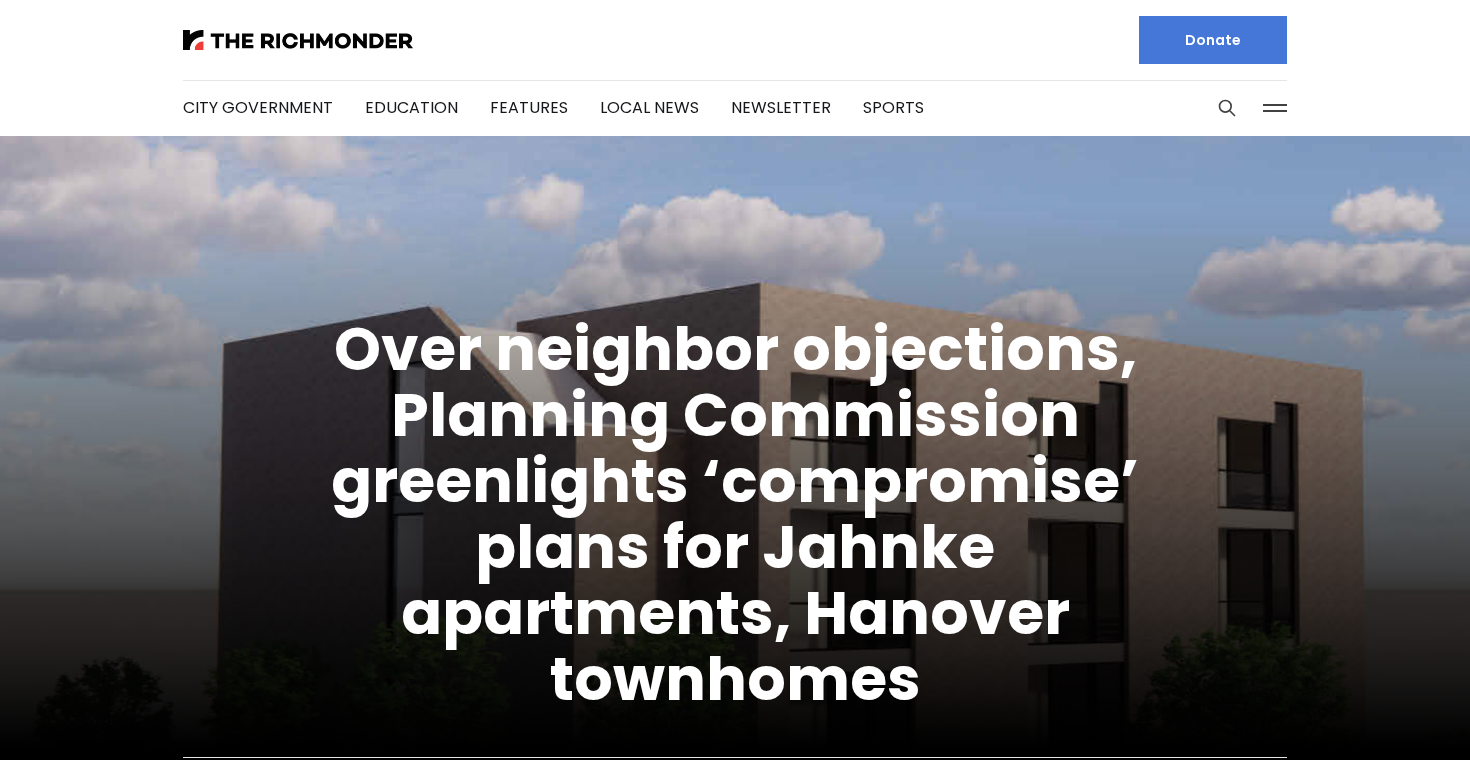 scroll, scrollTop: 0, scrollLeft: 0, axis: both 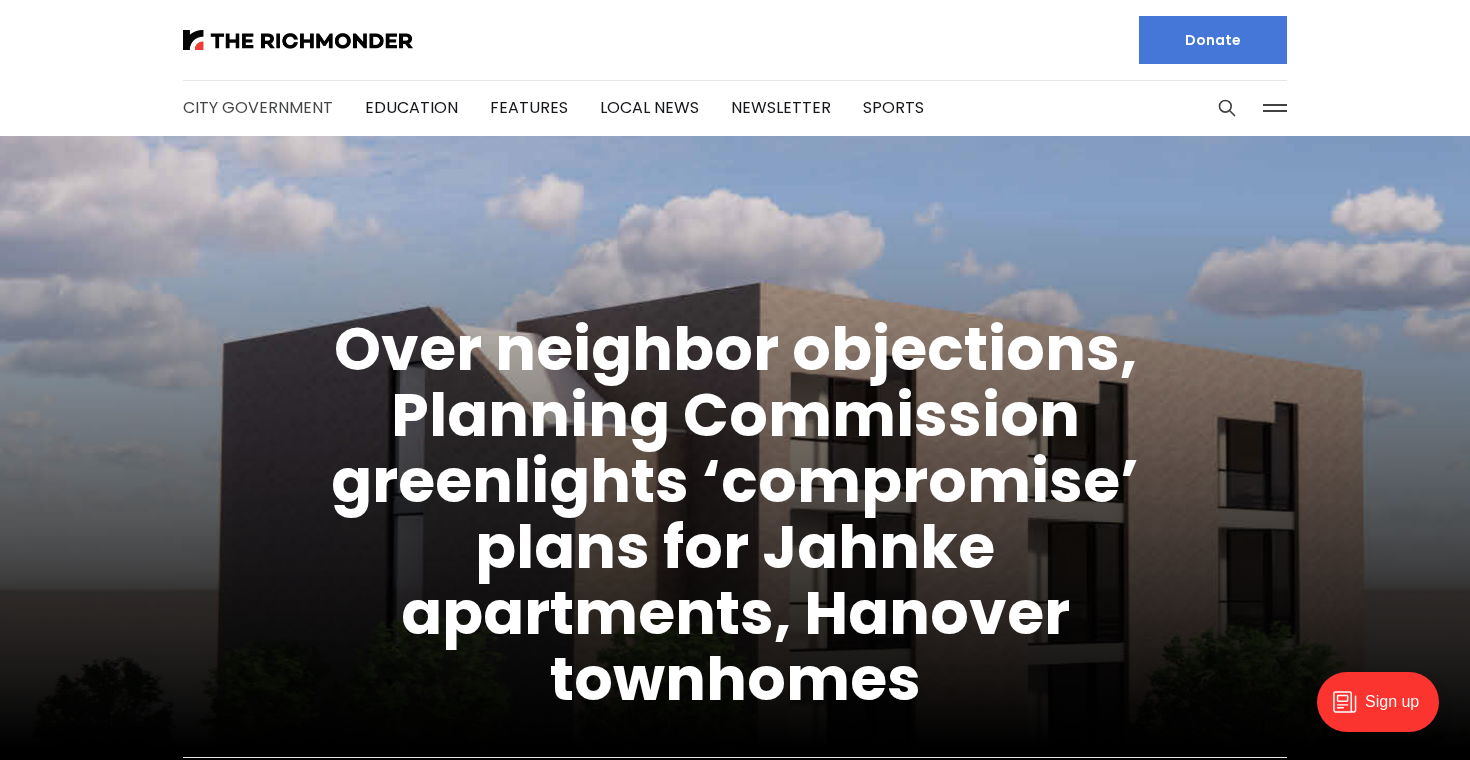 click on "City Government" at bounding box center [258, 107] 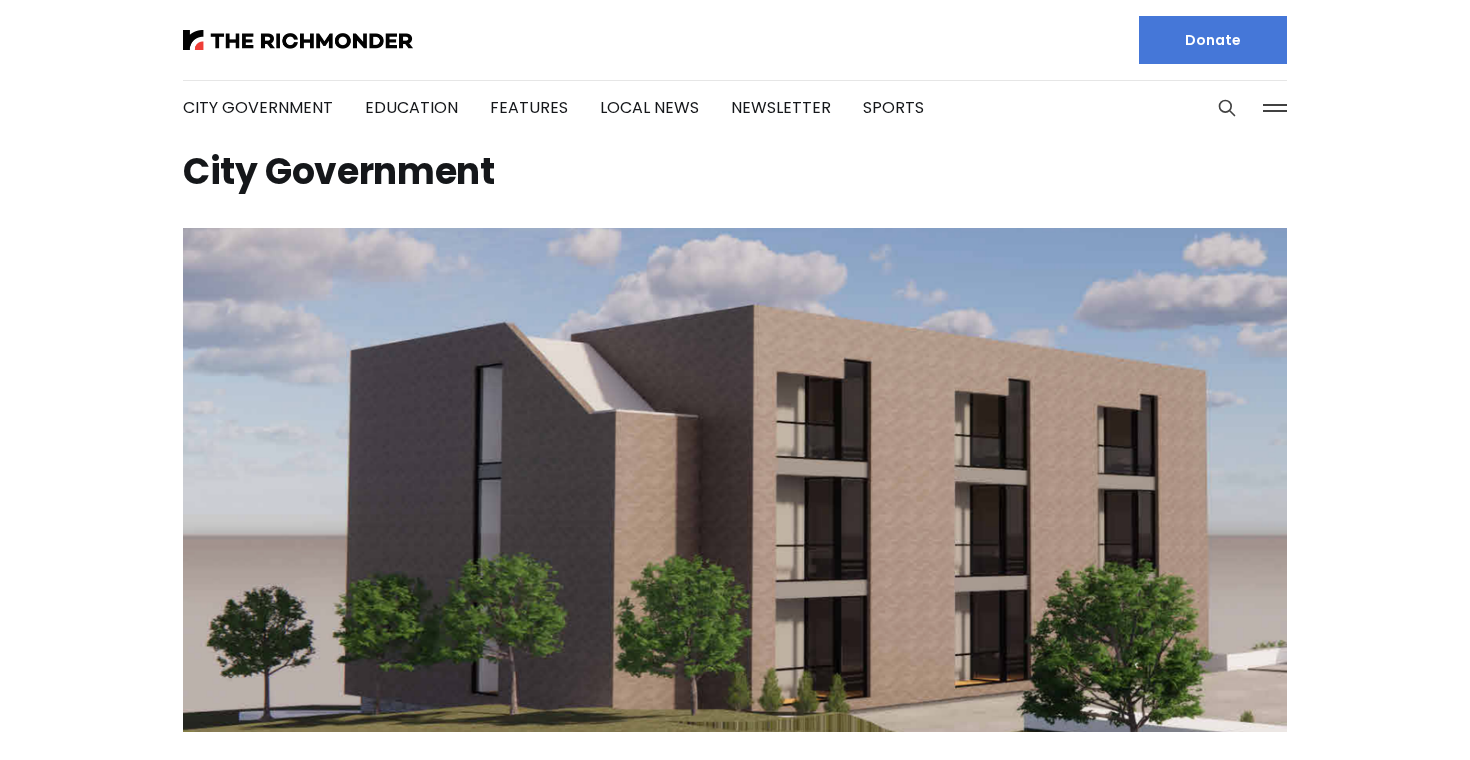 scroll, scrollTop: 0, scrollLeft: 0, axis: both 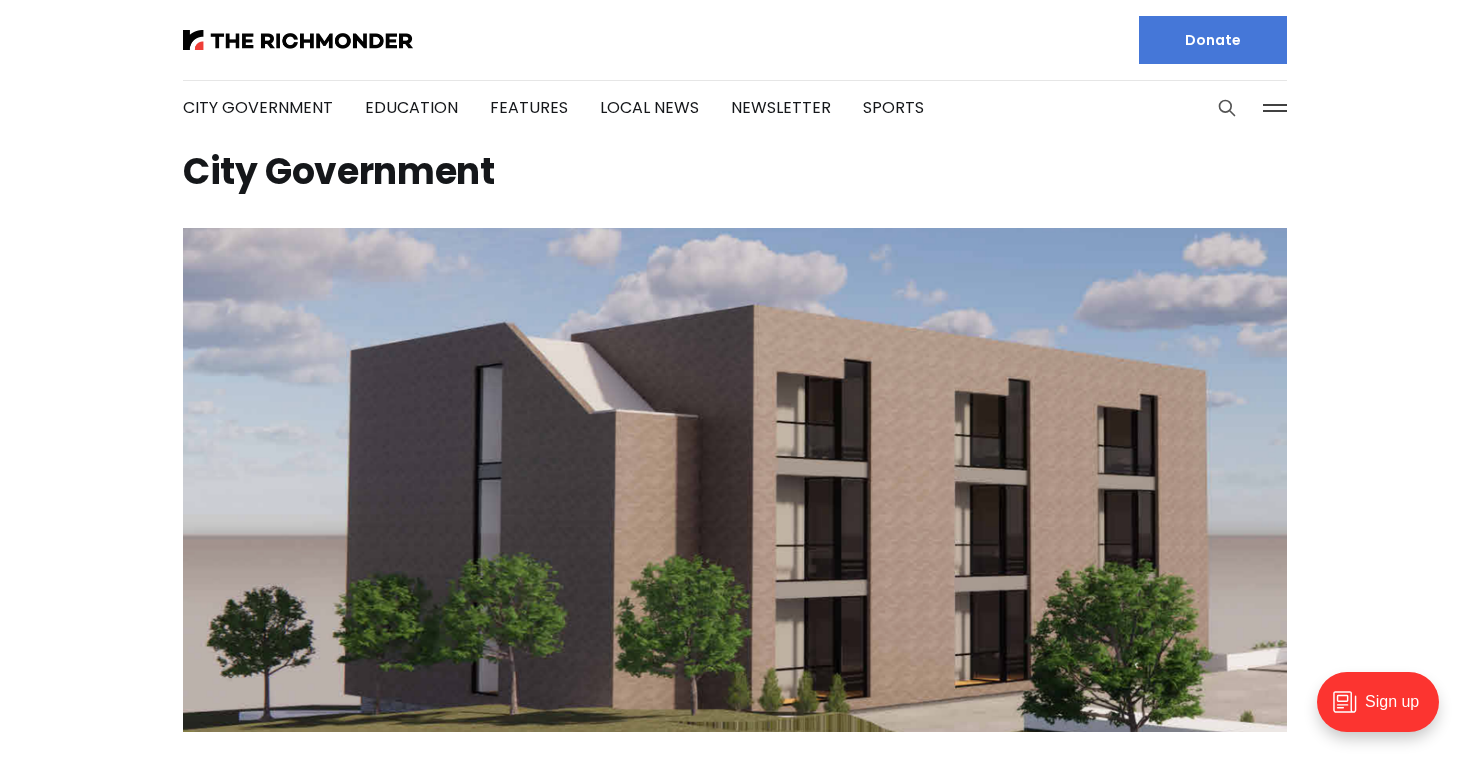 click 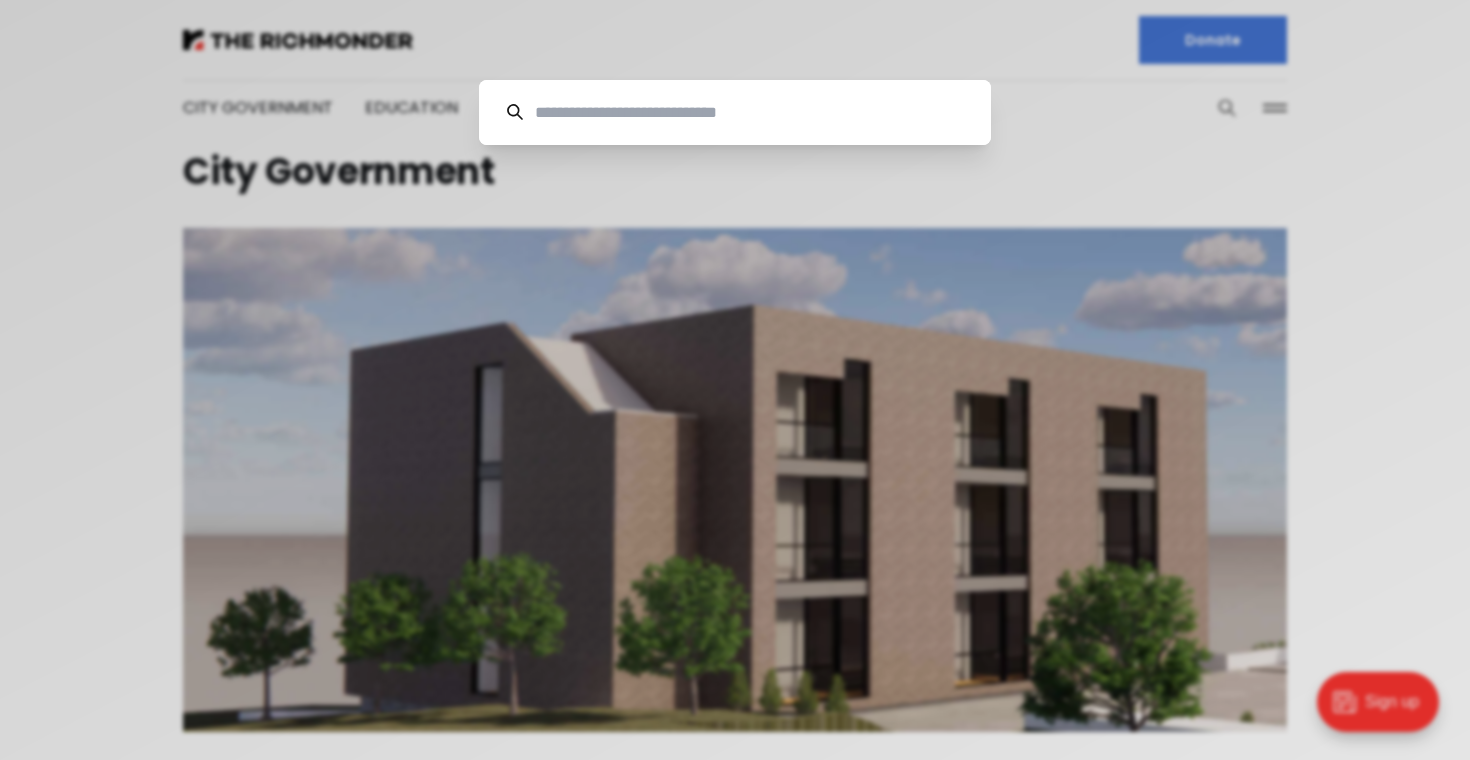 scroll, scrollTop: 0, scrollLeft: 0, axis: both 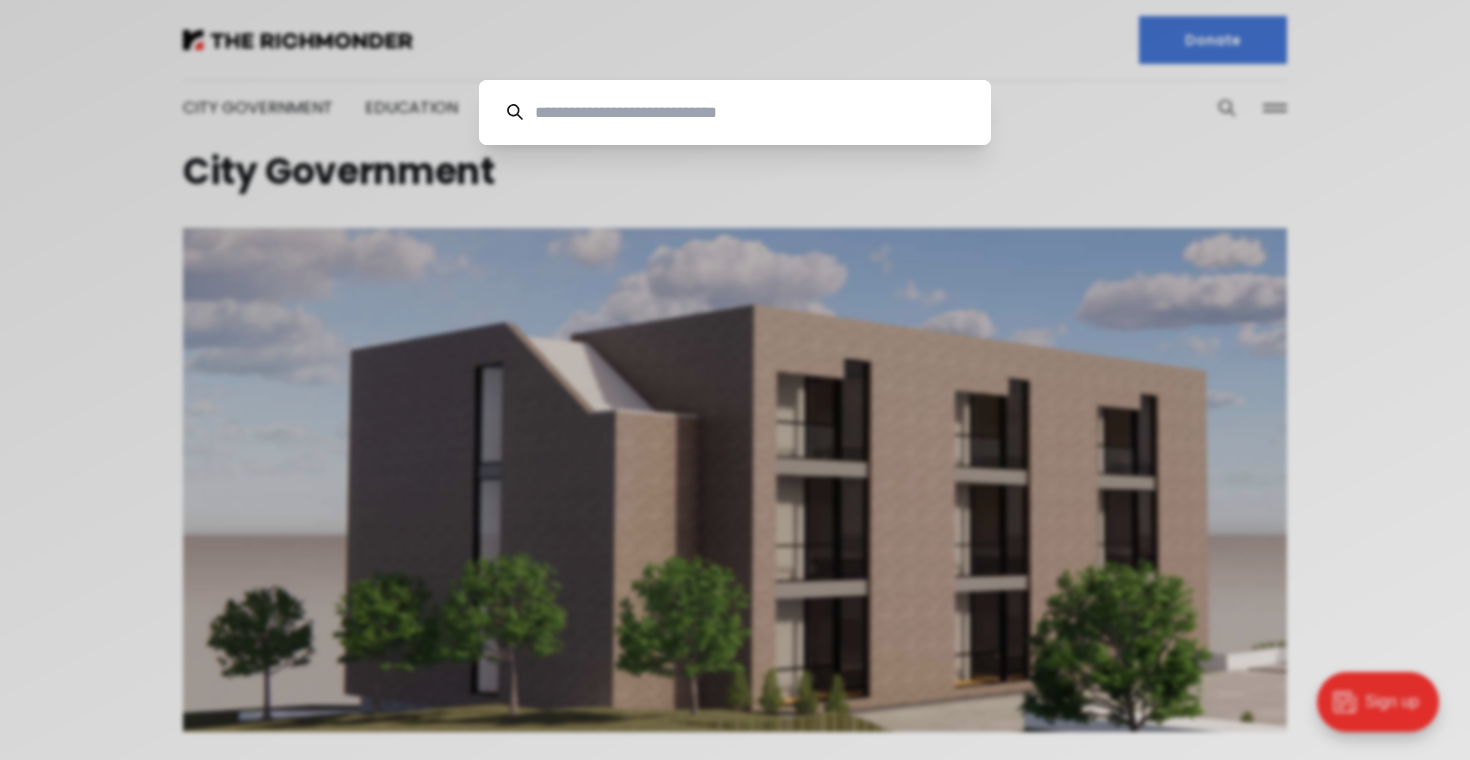 click on "Cancel" at bounding box center (735, 380) 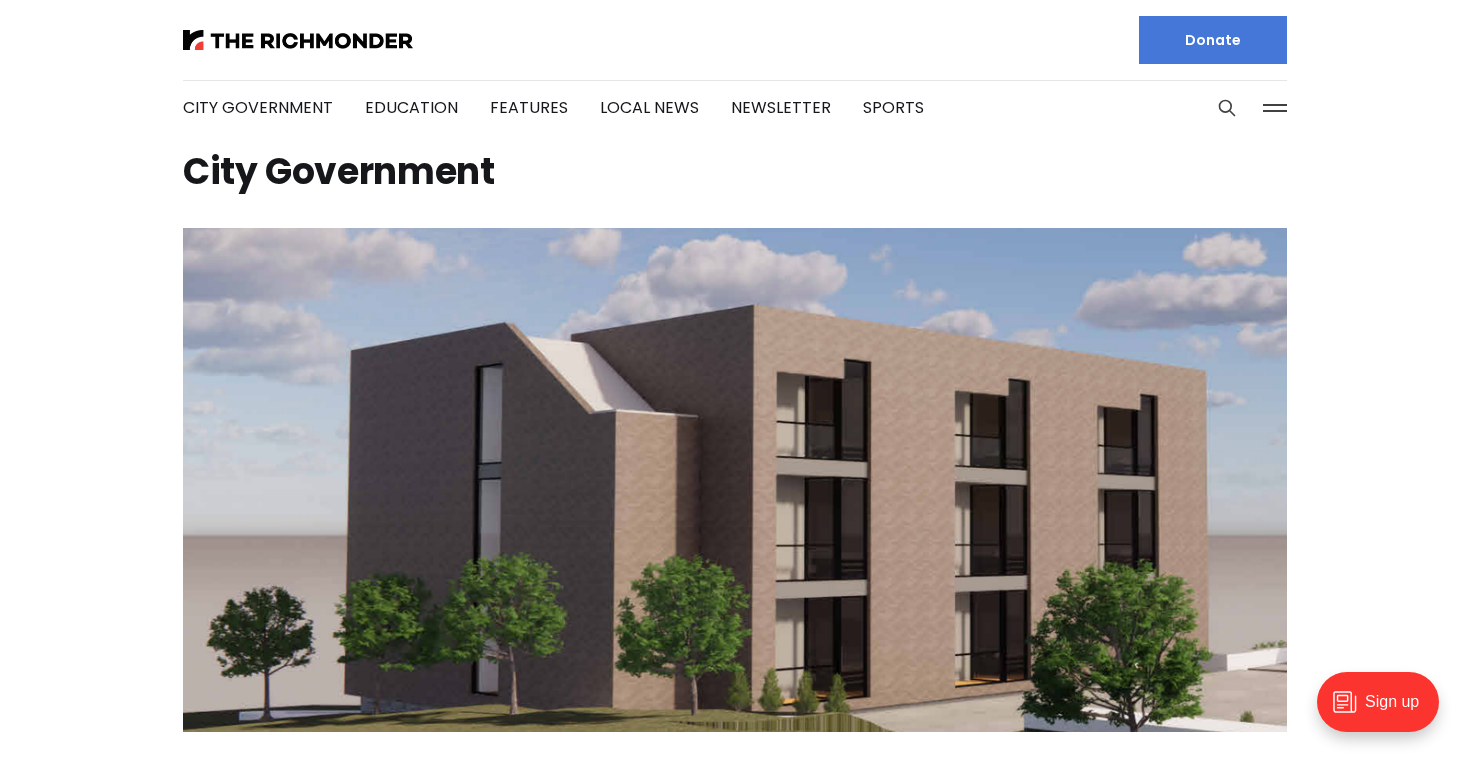 click at bounding box center (1275, 108) 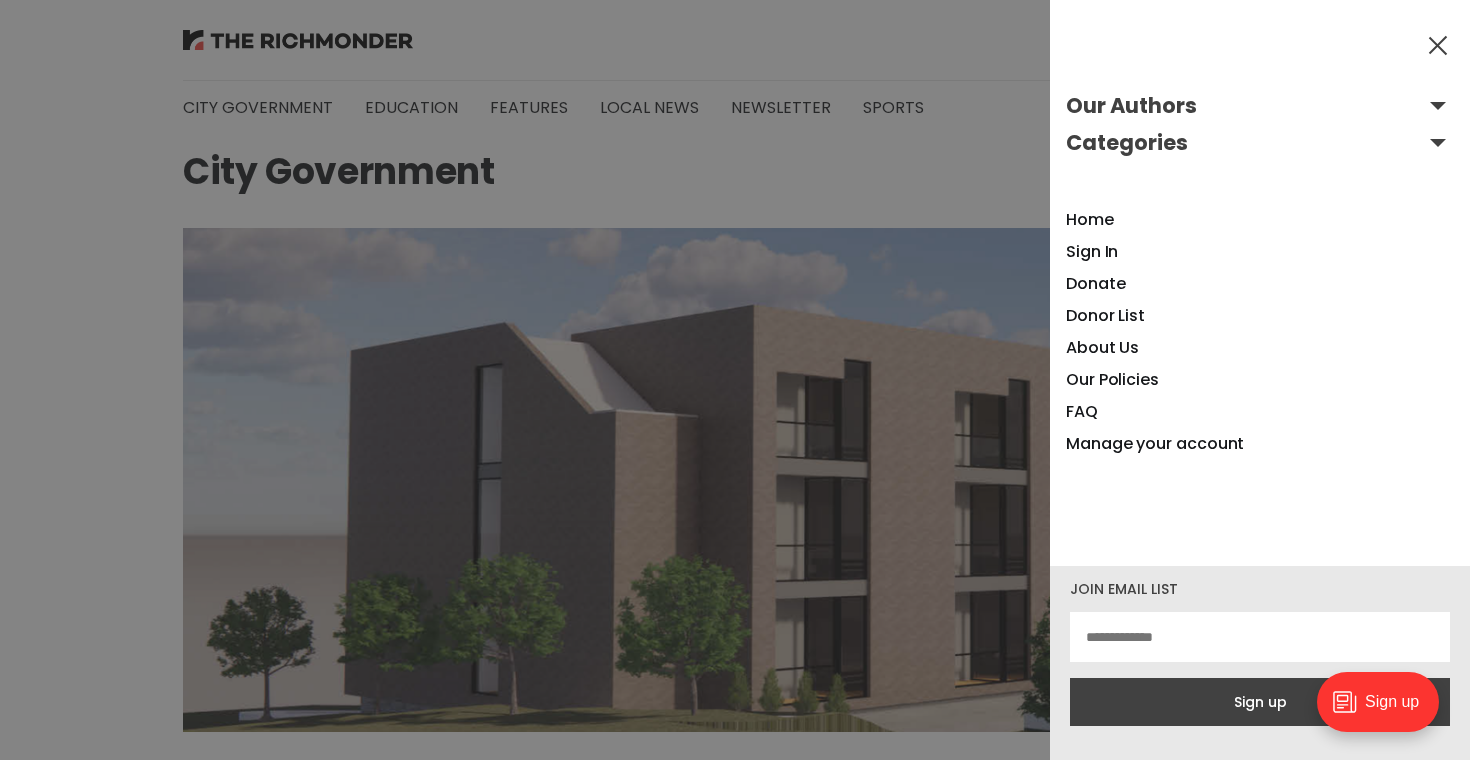 click at bounding box center [1438, 45] 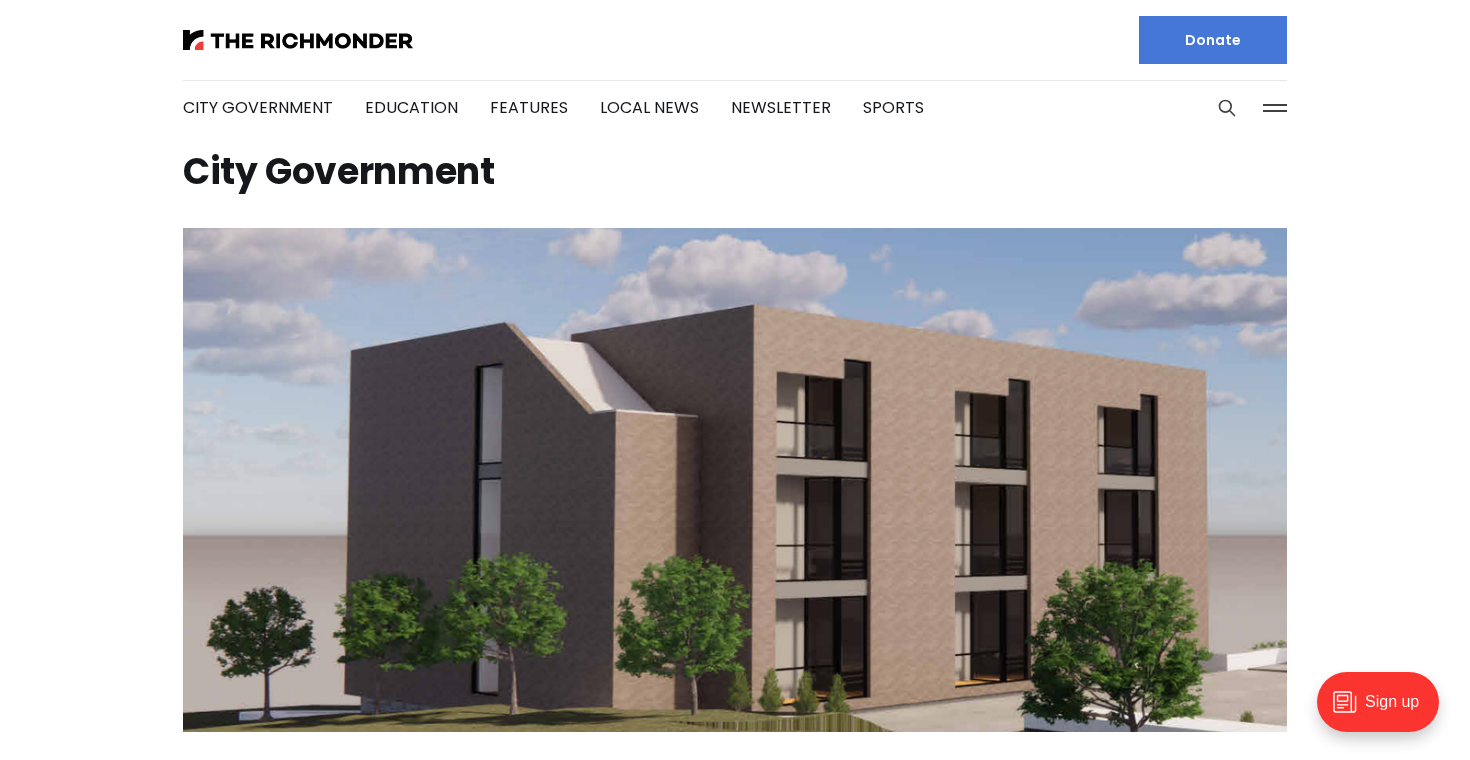 type 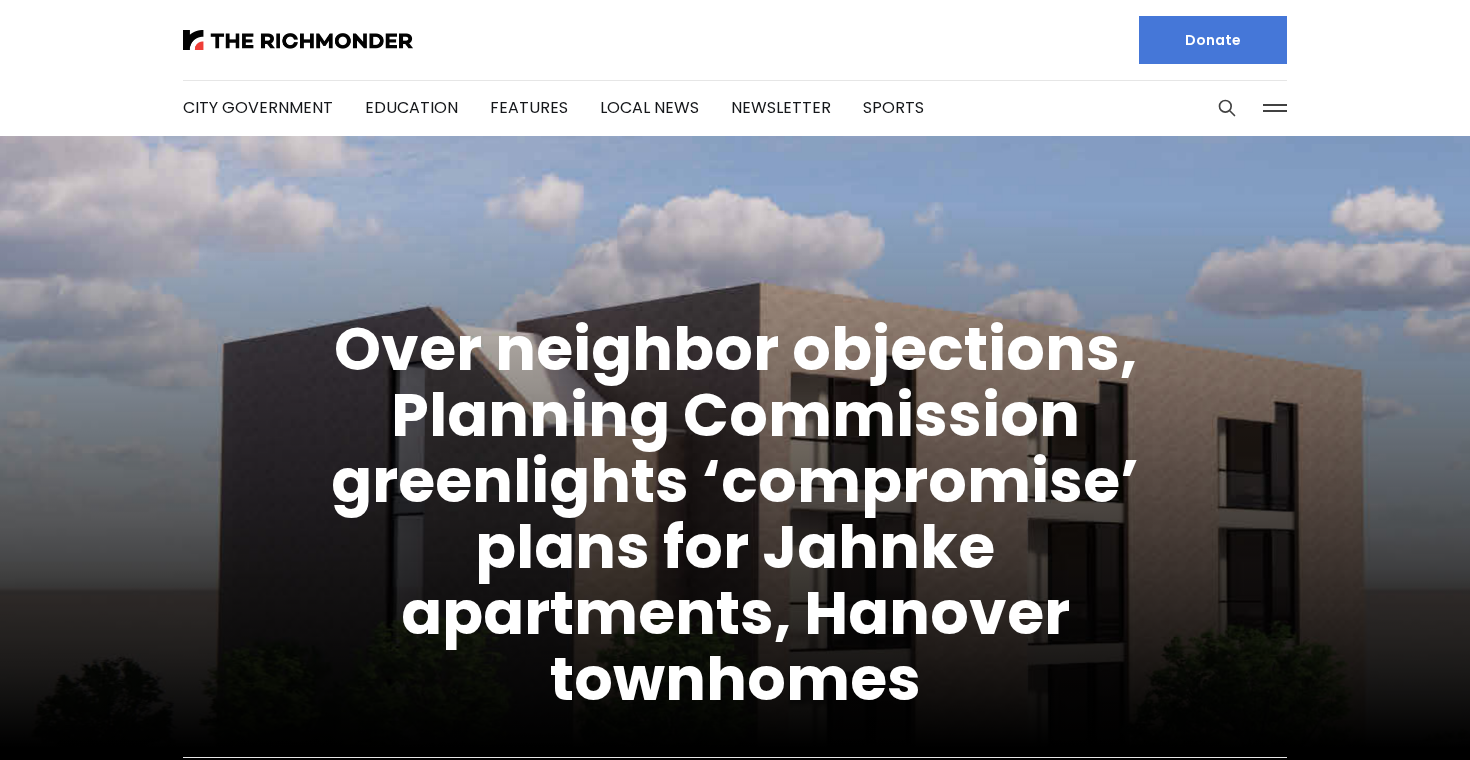 scroll, scrollTop: 0, scrollLeft: 0, axis: both 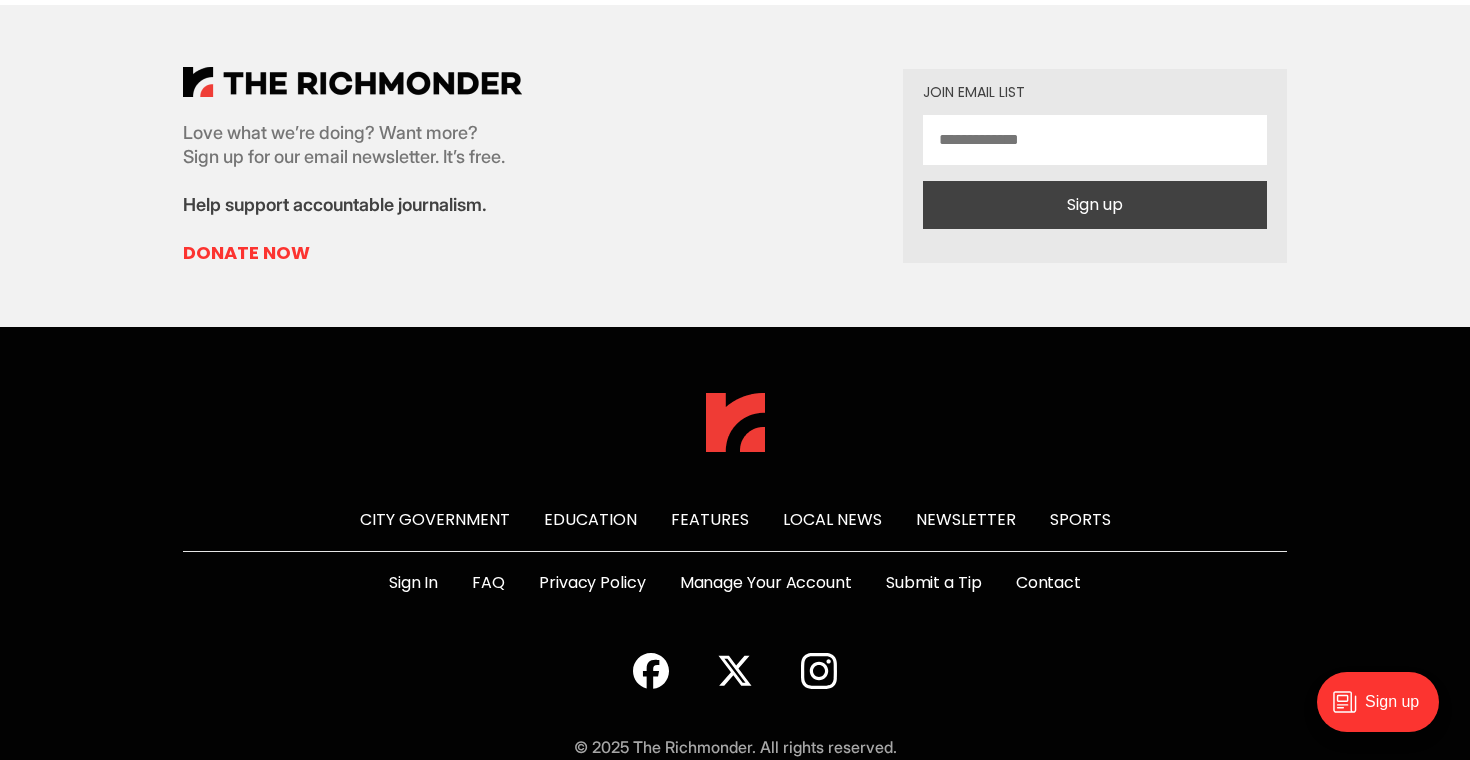 click on "Contact" at bounding box center [1048, 583] 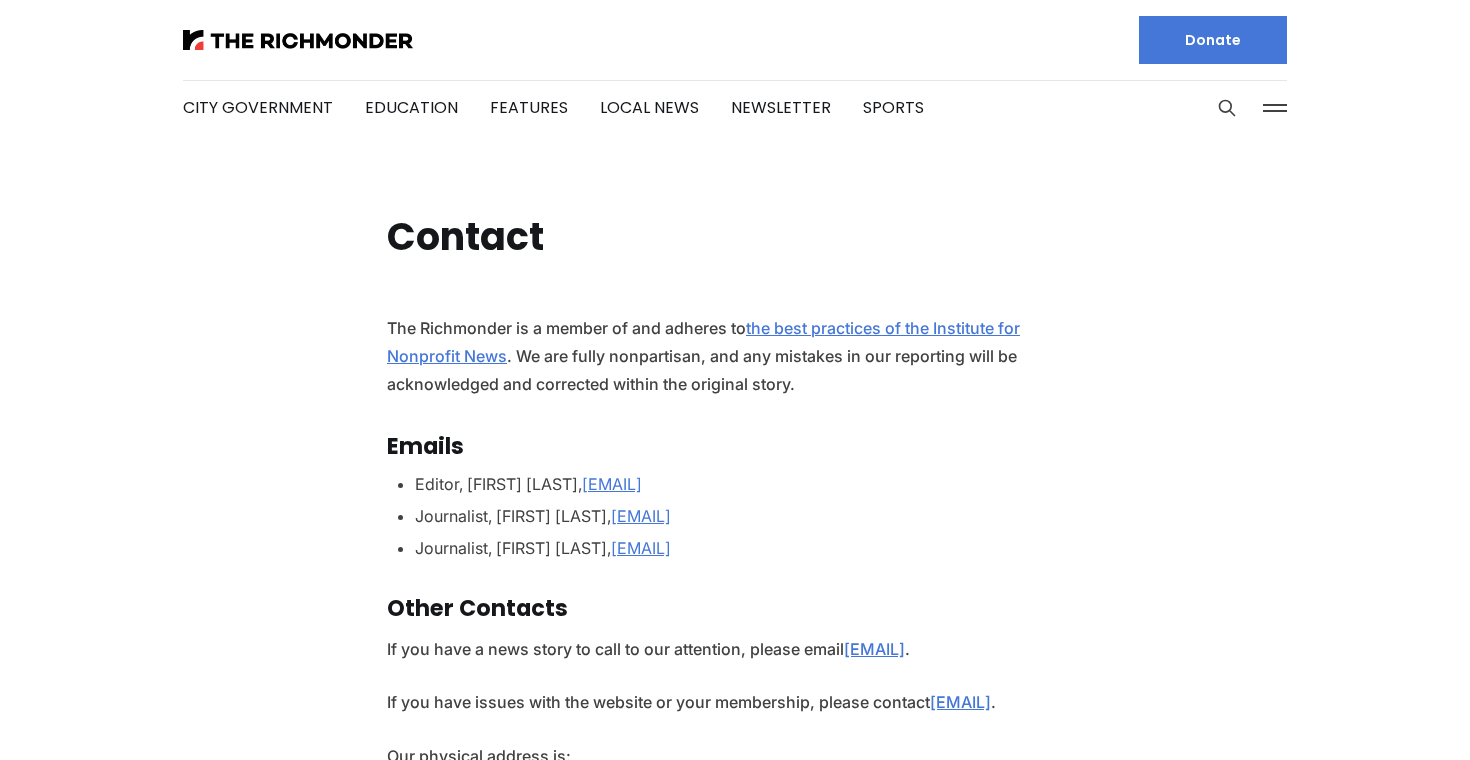 scroll, scrollTop: 0, scrollLeft: 0, axis: both 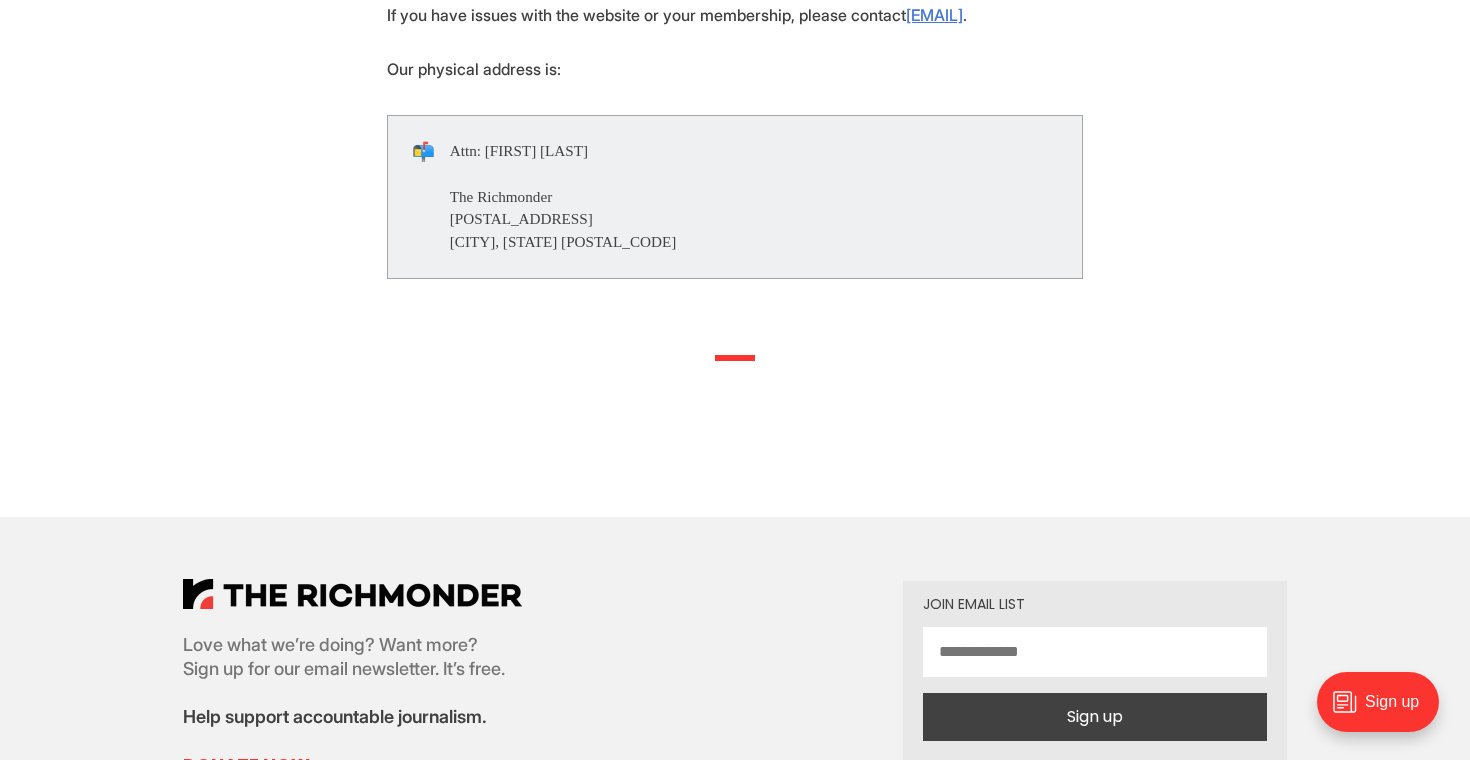 click on "Contact
The Richmonder is a member of and adheres to  the best practices of the Institute for Nonprofit News . We are fully nonpartisan, and any mistakes in our reporting will be acknowledged and corrected within the original story. Emails Editor, Michael Phillips,  mphillips@richmonder.org Journalist, Graham Moomaw,  gmoomaw@richmonder.org Journalist, Sarah Vogelsong,  svogelsong@richmonder.org Other Contacts If you have a news story to call to our attention, please email  news@richmonder.org .  If you have issues with the website or your membership, please contact  support@richmonder.org . Our physical address is: 📬 Attn: Michael Phillips The Richmonder P.O. Box 14684 Richmond, VA 23221
Love what we’re doing? Want more?  Sign up for our email newsletter. It’s free." at bounding box center [735, 144] 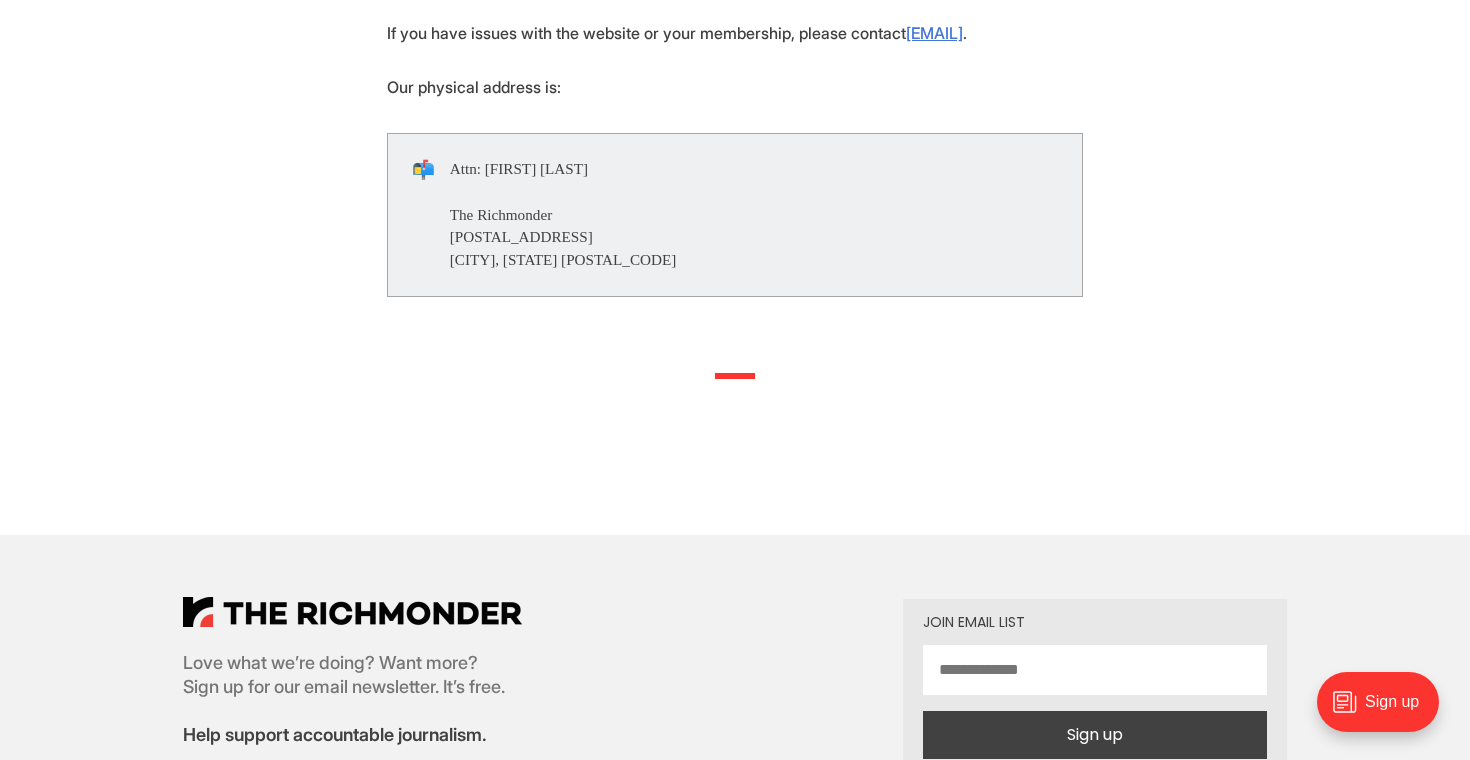 scroll, scrollTop: 1241, scrollLeft: 0, axis: vertical 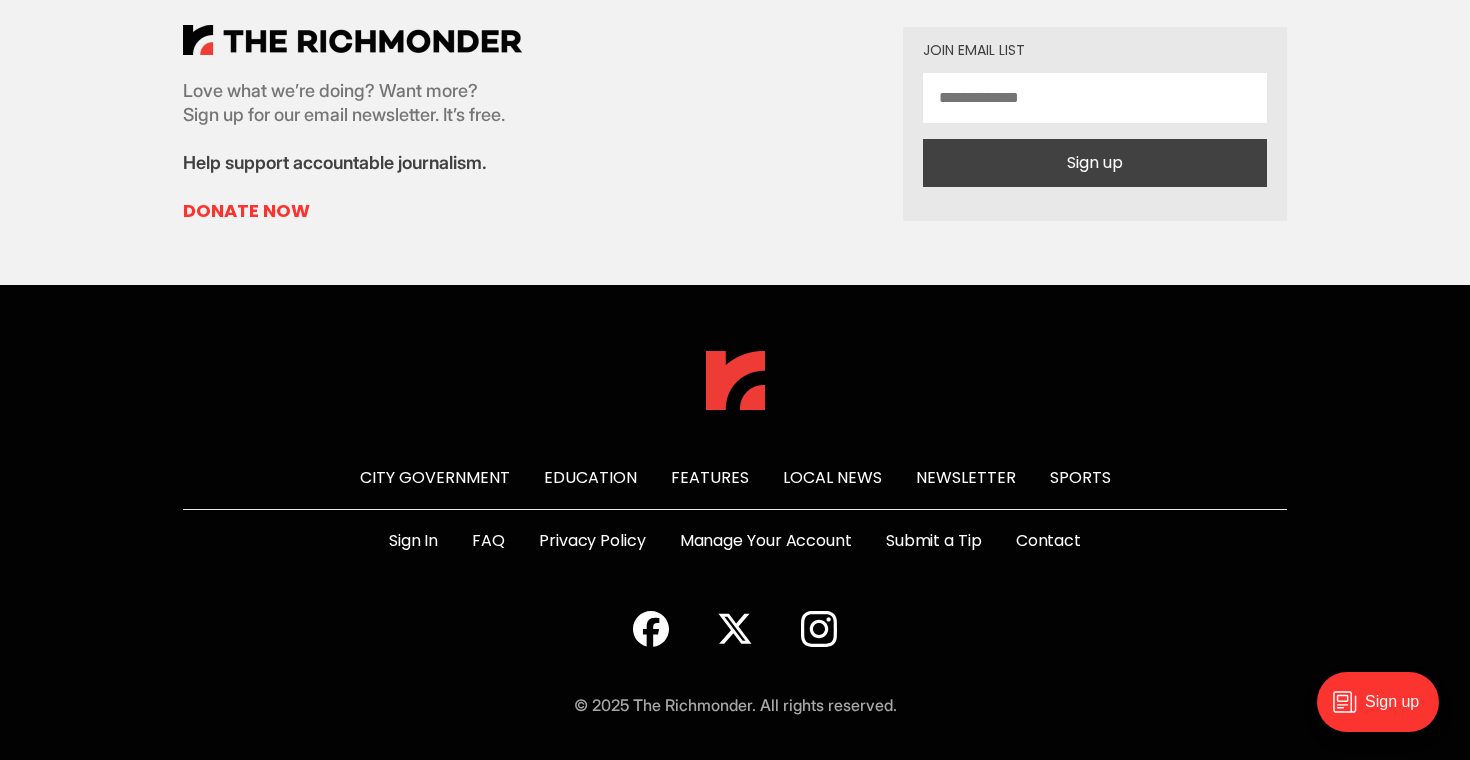 click on "Local News" at bounding box center [832, 477] 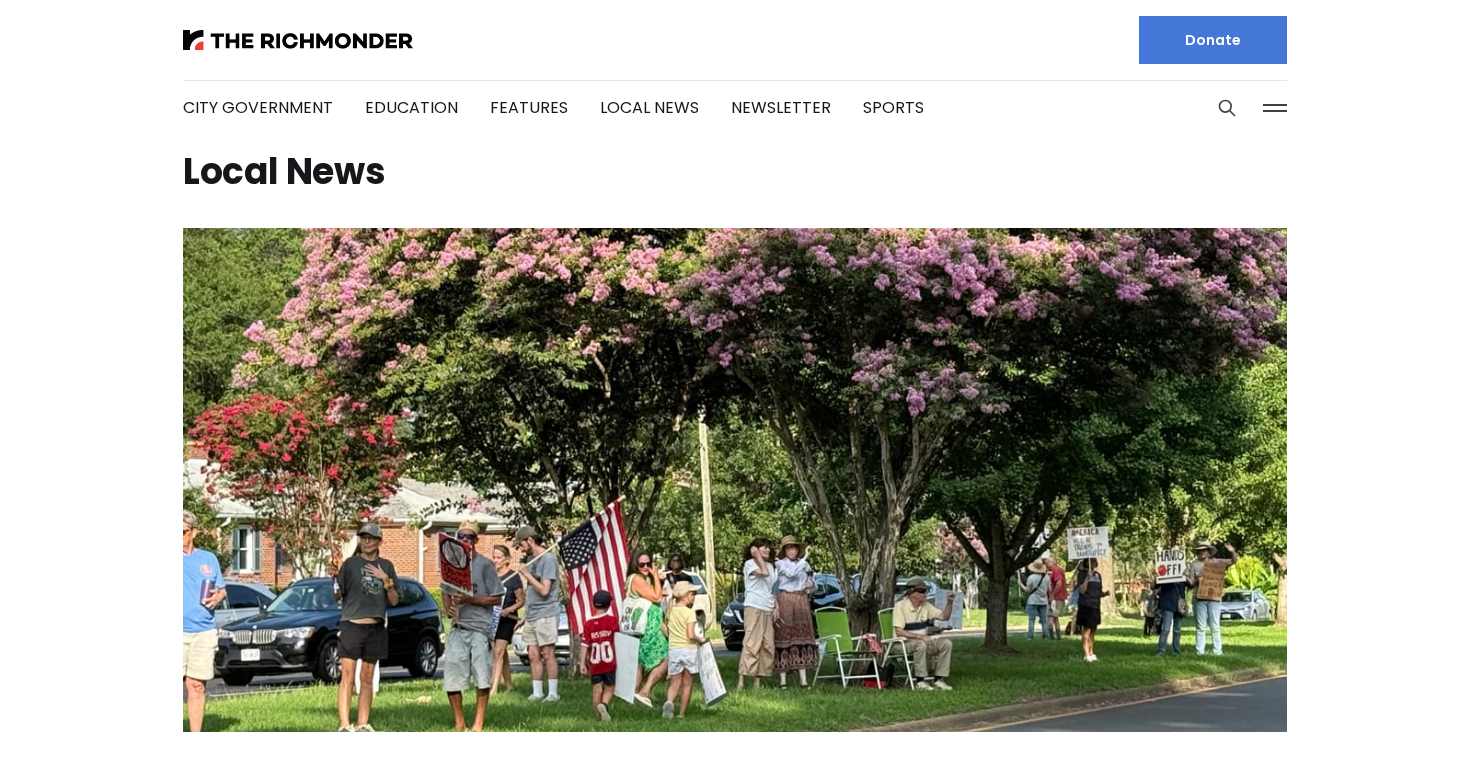 scroll, scrollTop: 0, scrollLeft: 0, axis: both 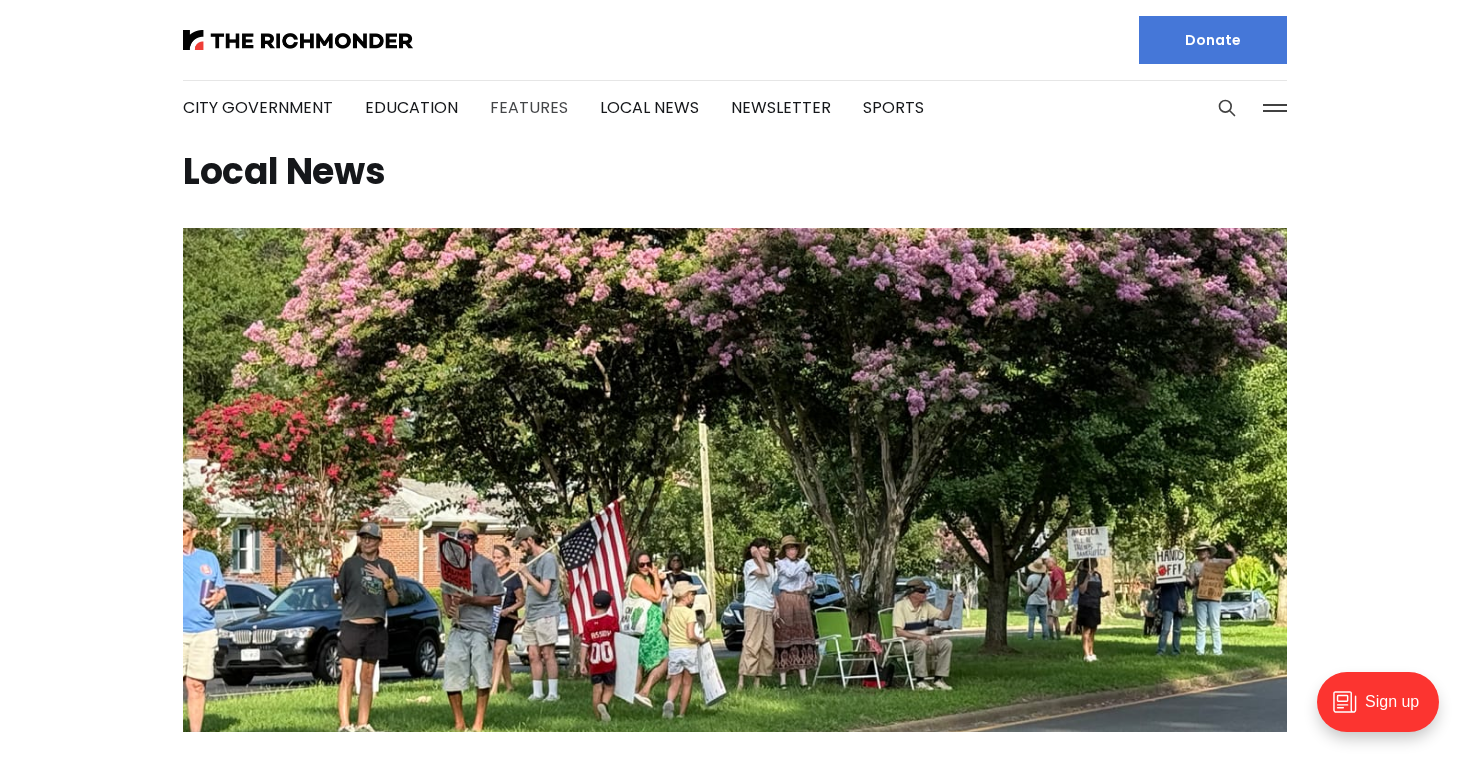 click on "Features" at bounding box center [529, 107] 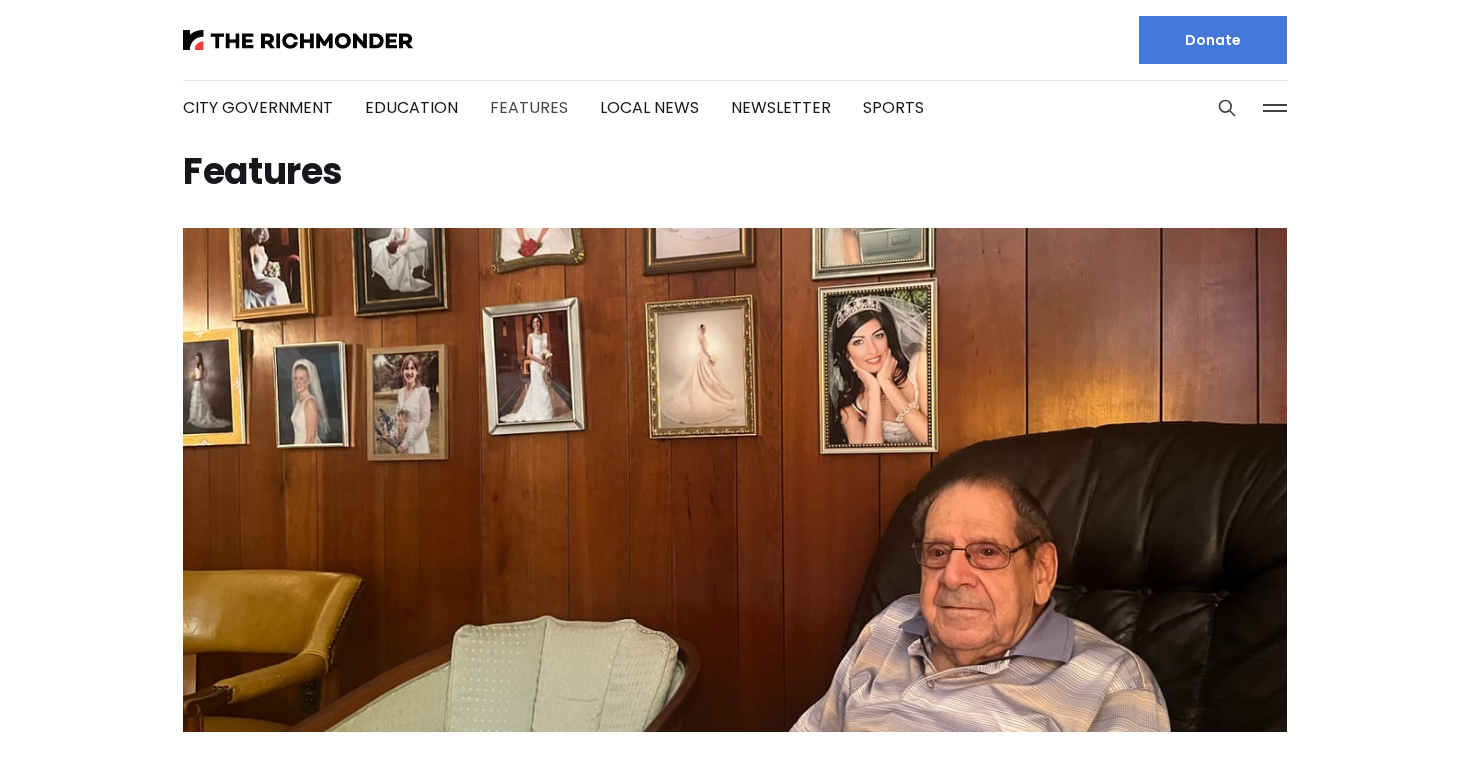 scroll, scrollTop: 0, scrollLeft: 0, axis: both 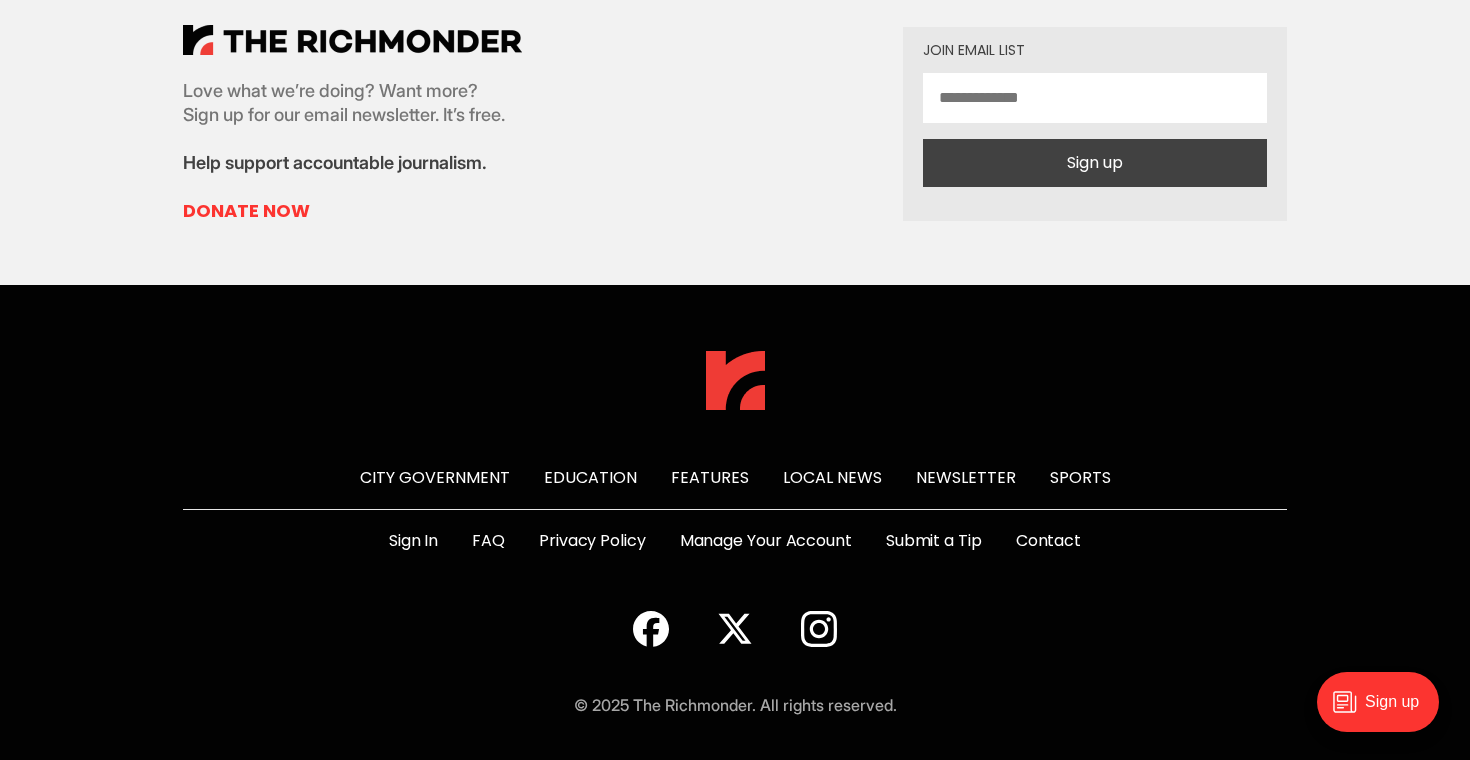 click on "Submit a Tip" at bounding box center [934, 541] 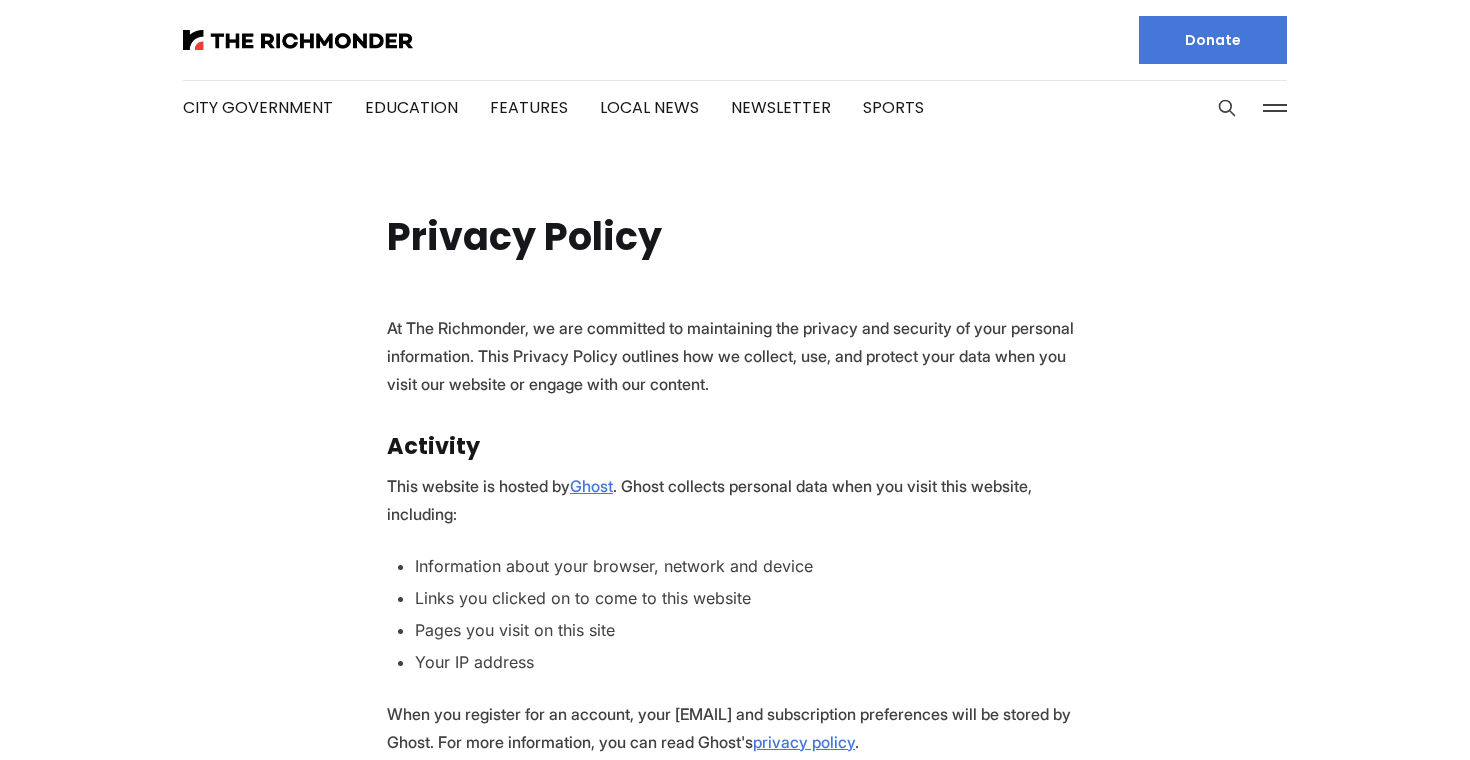 scroll, scrollTop: 0, scrollLeft: 0, axis: both 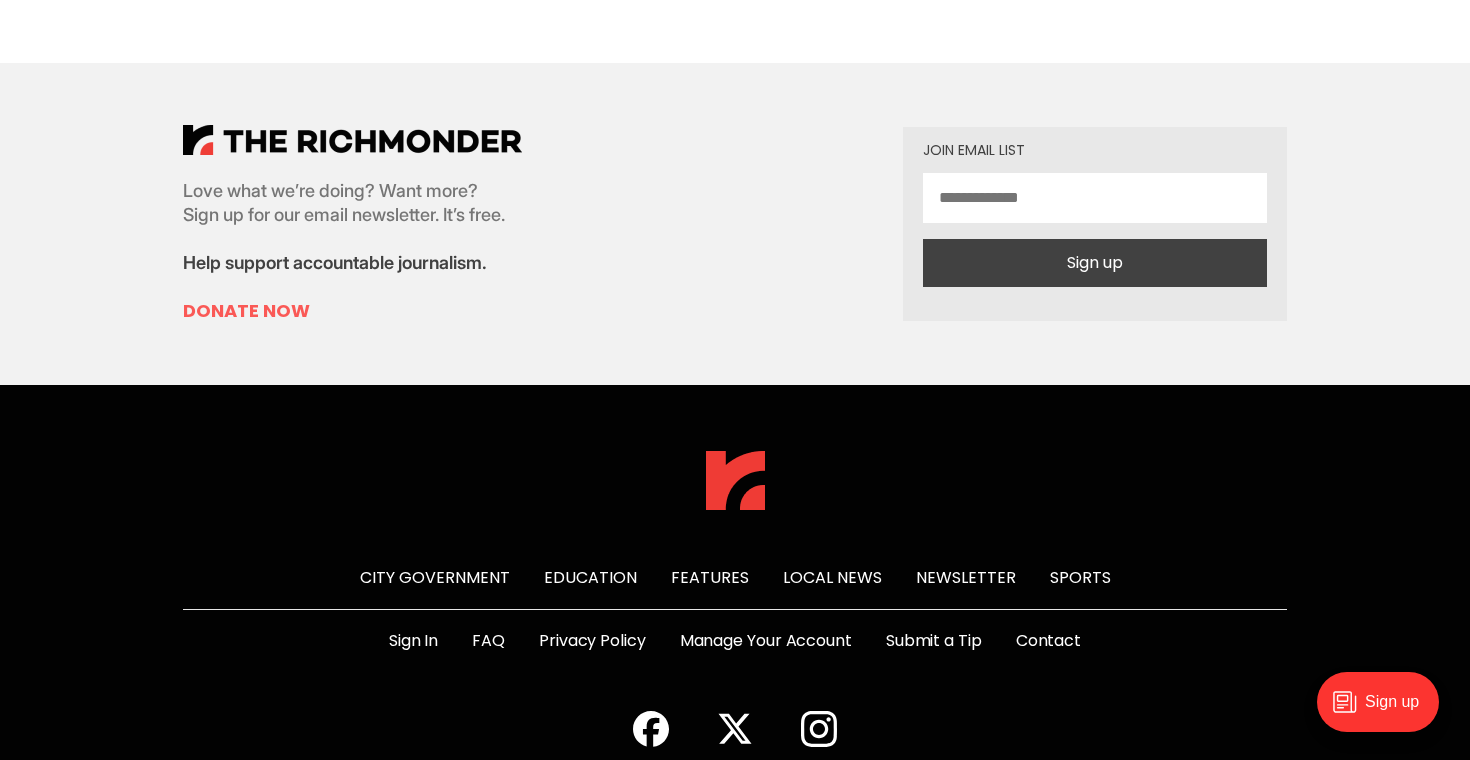 click on "Donate Now" at bounding box center [352, 311] 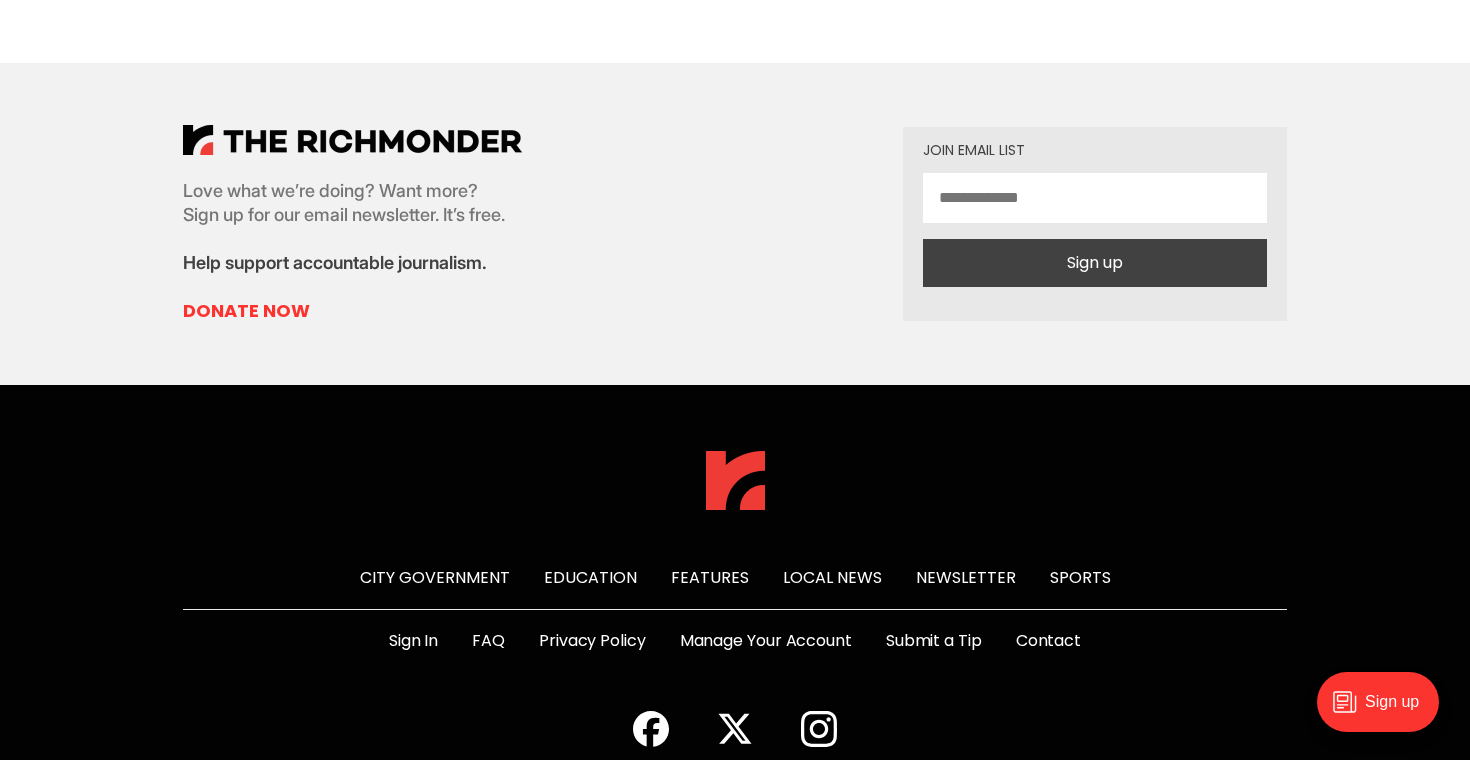 click on "Features" at bounding box center [710, 577] 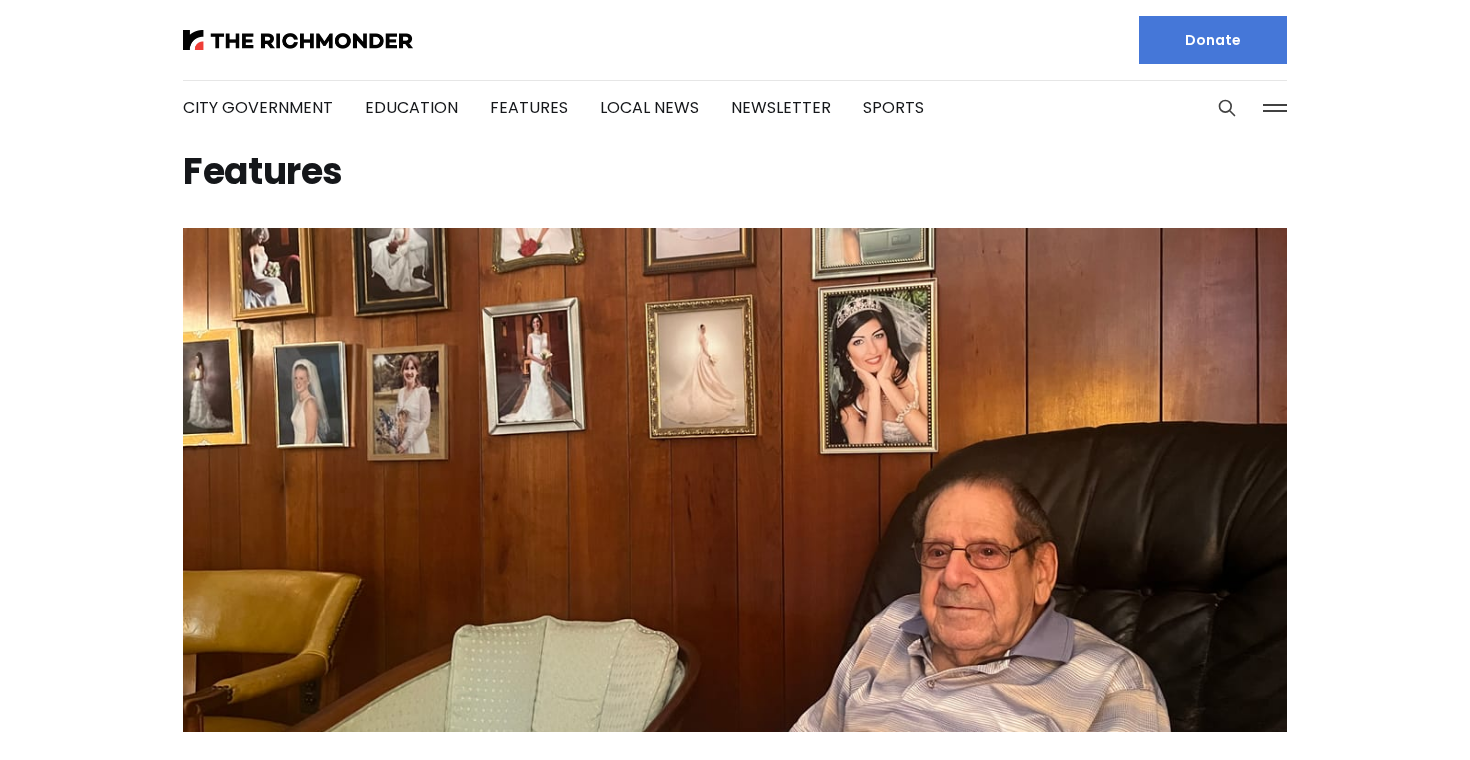 scroll, scrollTop: 0, scrollLeft: 0, axis: both 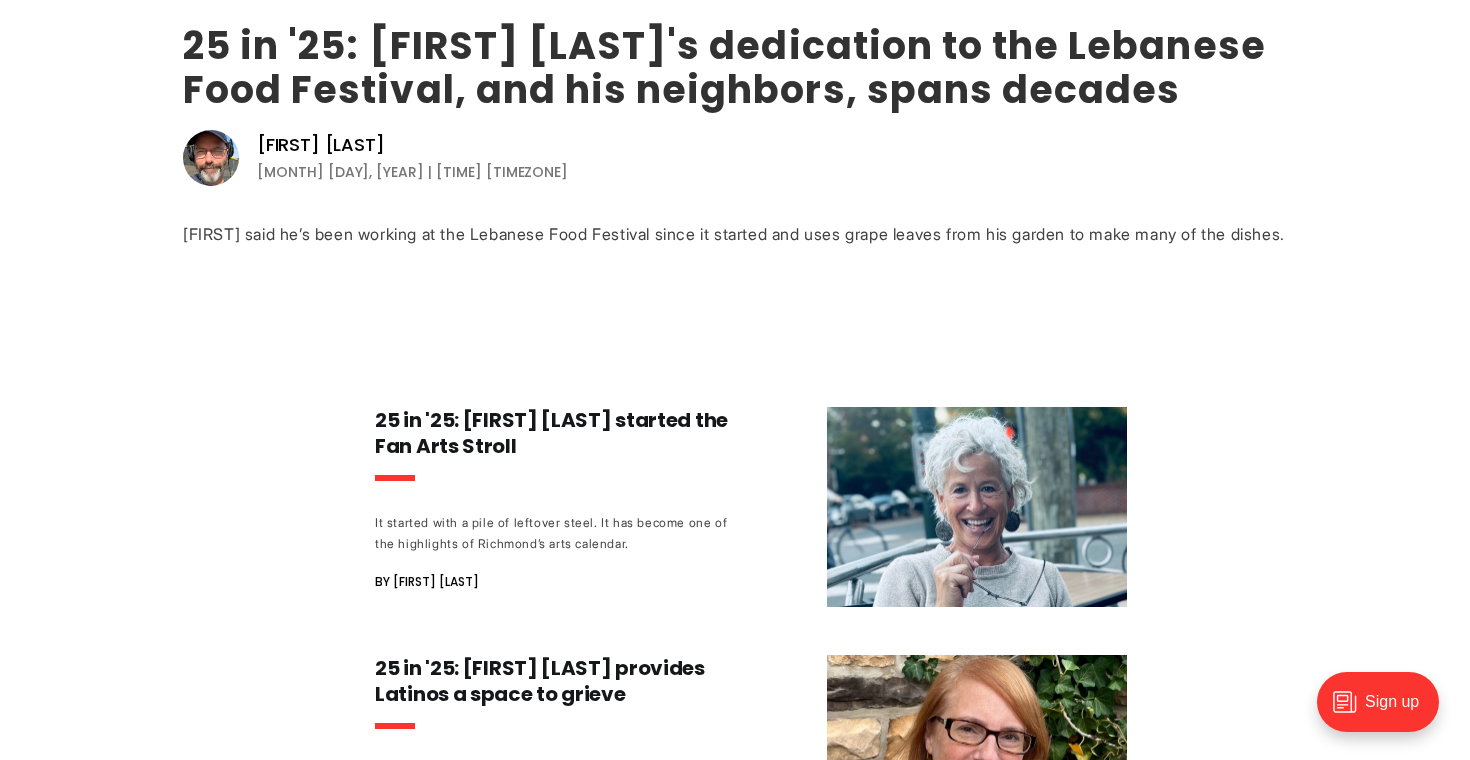 click on "25 in '25: [FIRST] [LAST]'s dedication to the Lebanese Food Festival, and his neighbors, spans decades" at bounding box center (724, 67) 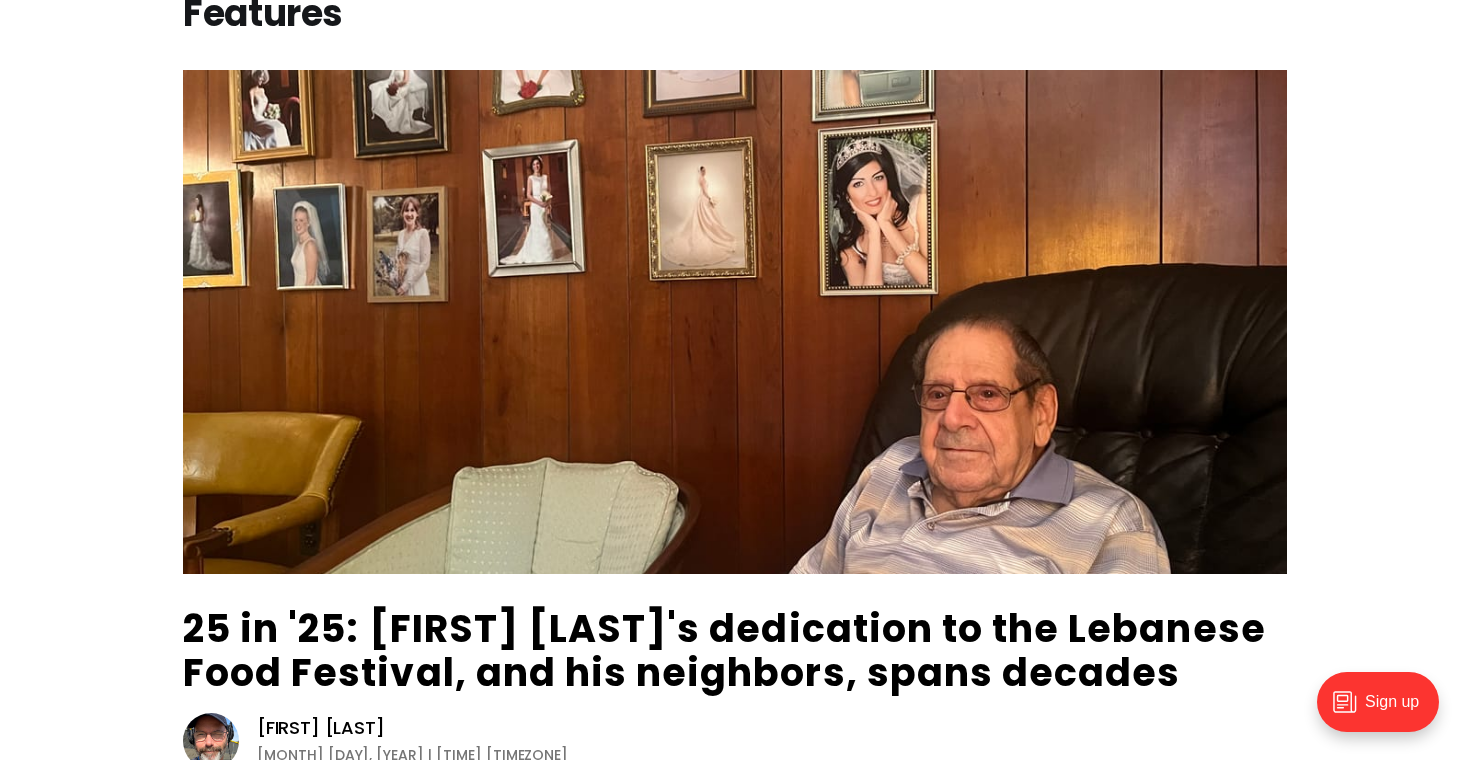 scroll, scrollTop: 0, scrollLeft: 0, axis: both 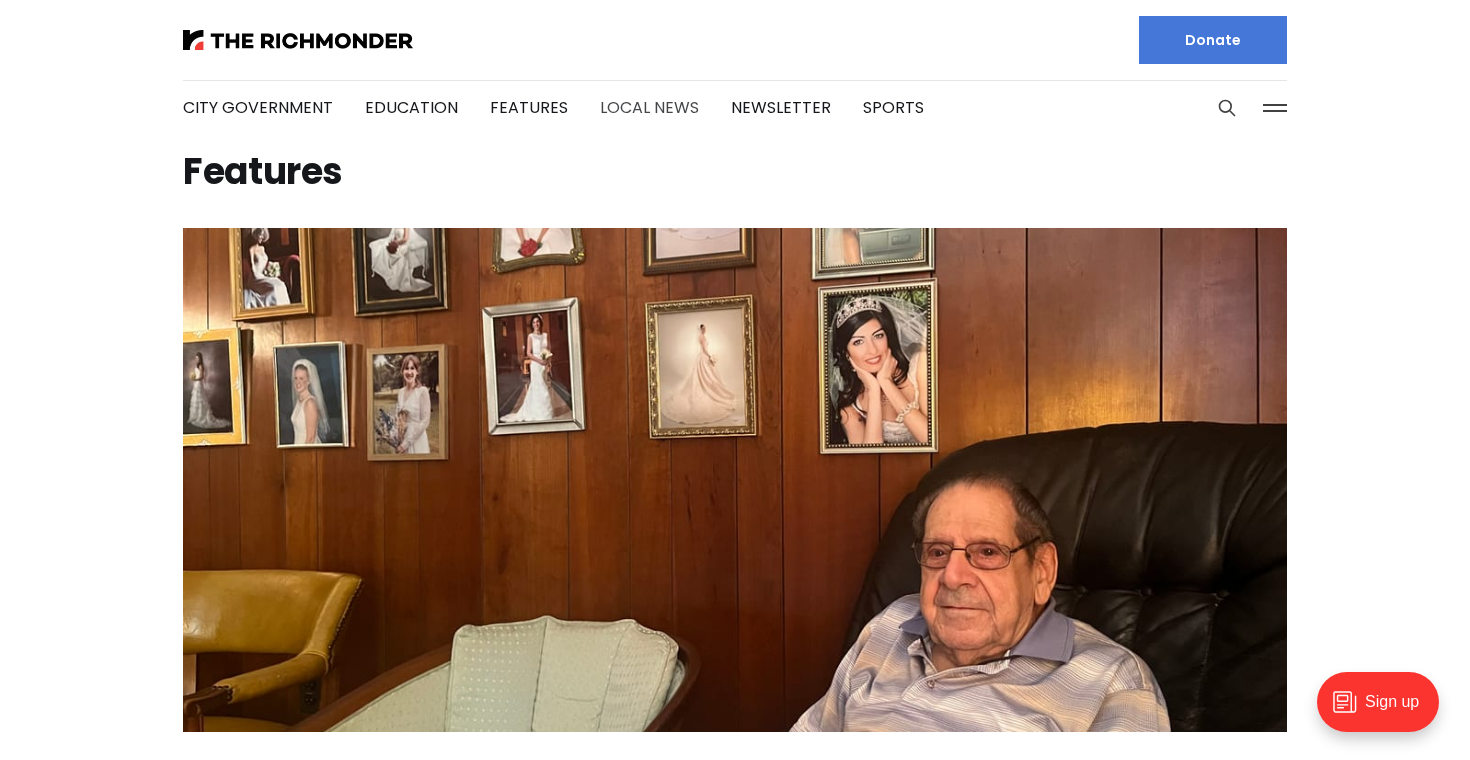 click on "Local News" at bounding box center (649, 107) 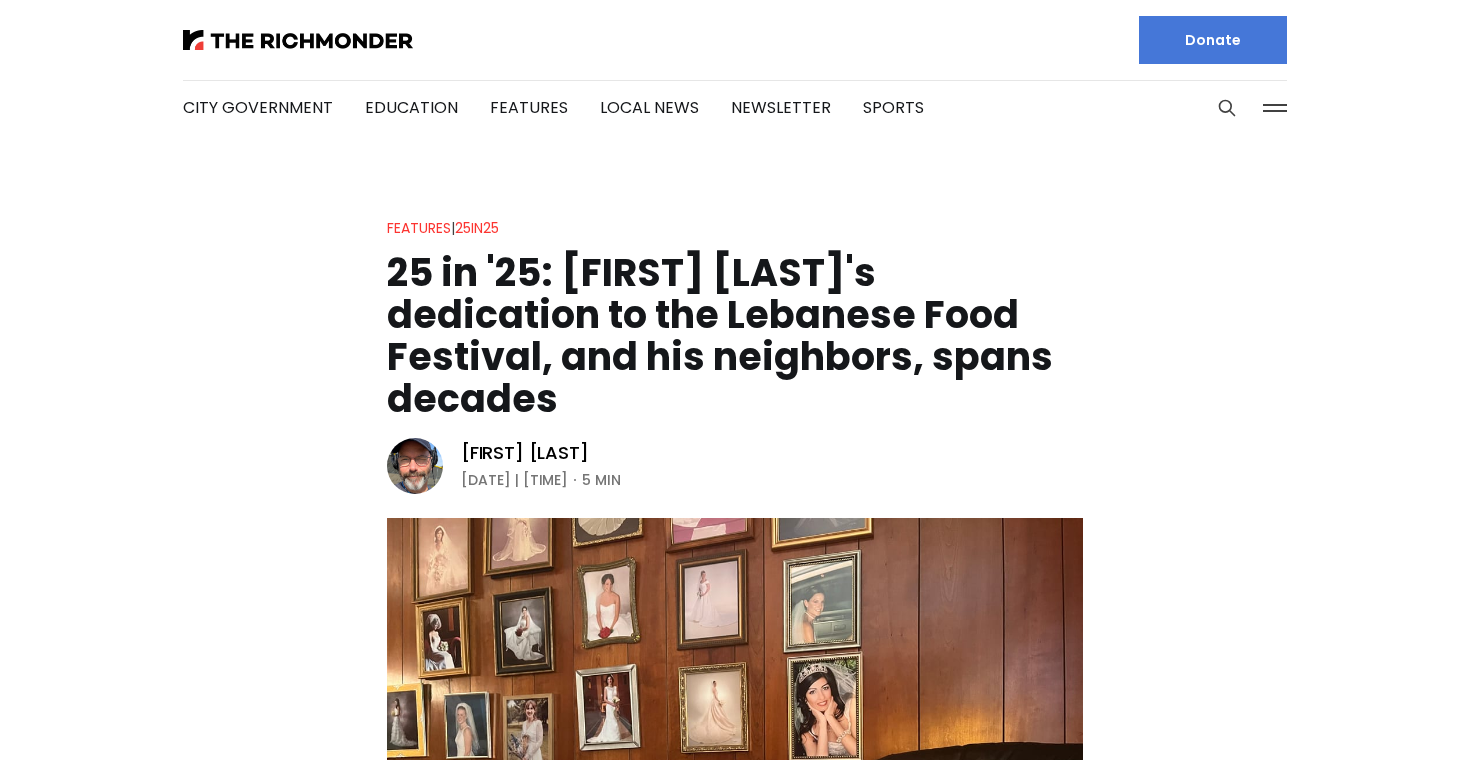 scroll, scrollTop: 0, scrollLeft: 0, axis: both 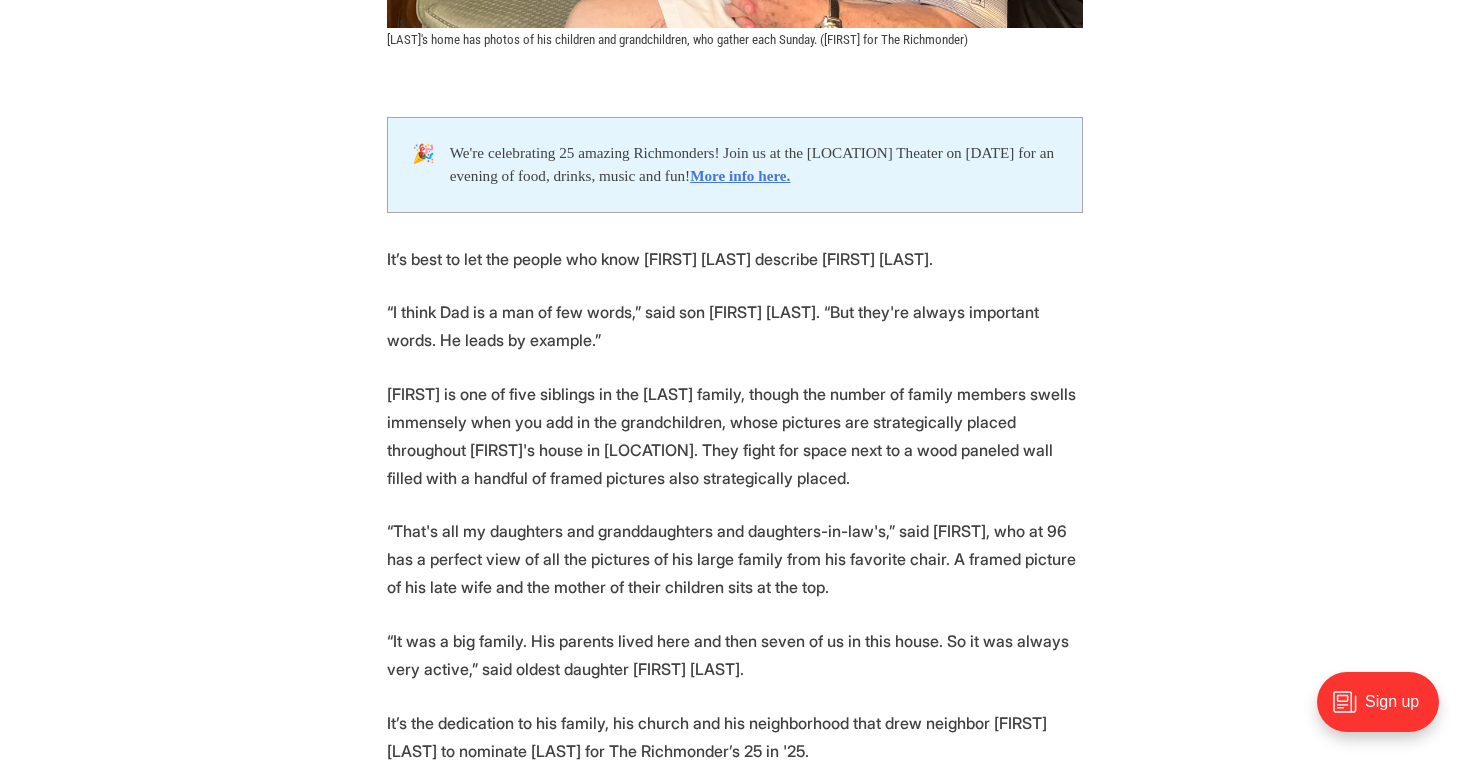 click on "🎉 We're celebrating 25 amazing Richmonders! Join us at the Robinson Theater on Sept. 19 for an evening of food, drinks, music and fun!  More info here. It’s best to let the people who know Ed Shibley describe Ed Shibley. “I think Dad is a man of few words,” said son Paul Shibley. “But they're always important words. He leads by example.” Paul is one of five siblings in the Shibley family, though the number of family members swells immensely when you add in the grandchildren, whose pictures are strategically placed throughout Ed’s house in Westover Hills. They fight for space next to a wood paneled wall filled with a handful of framed pictures also strategically placed. “That's all my daughters and granddaughters and daughters-in-law's,” said Ed, who at 96 has a perfect view of all the pictures of his large family from his favorite chair. A framed picture of his late wife and the mother of their children sits at the top." at bounding box center [735, 2157] 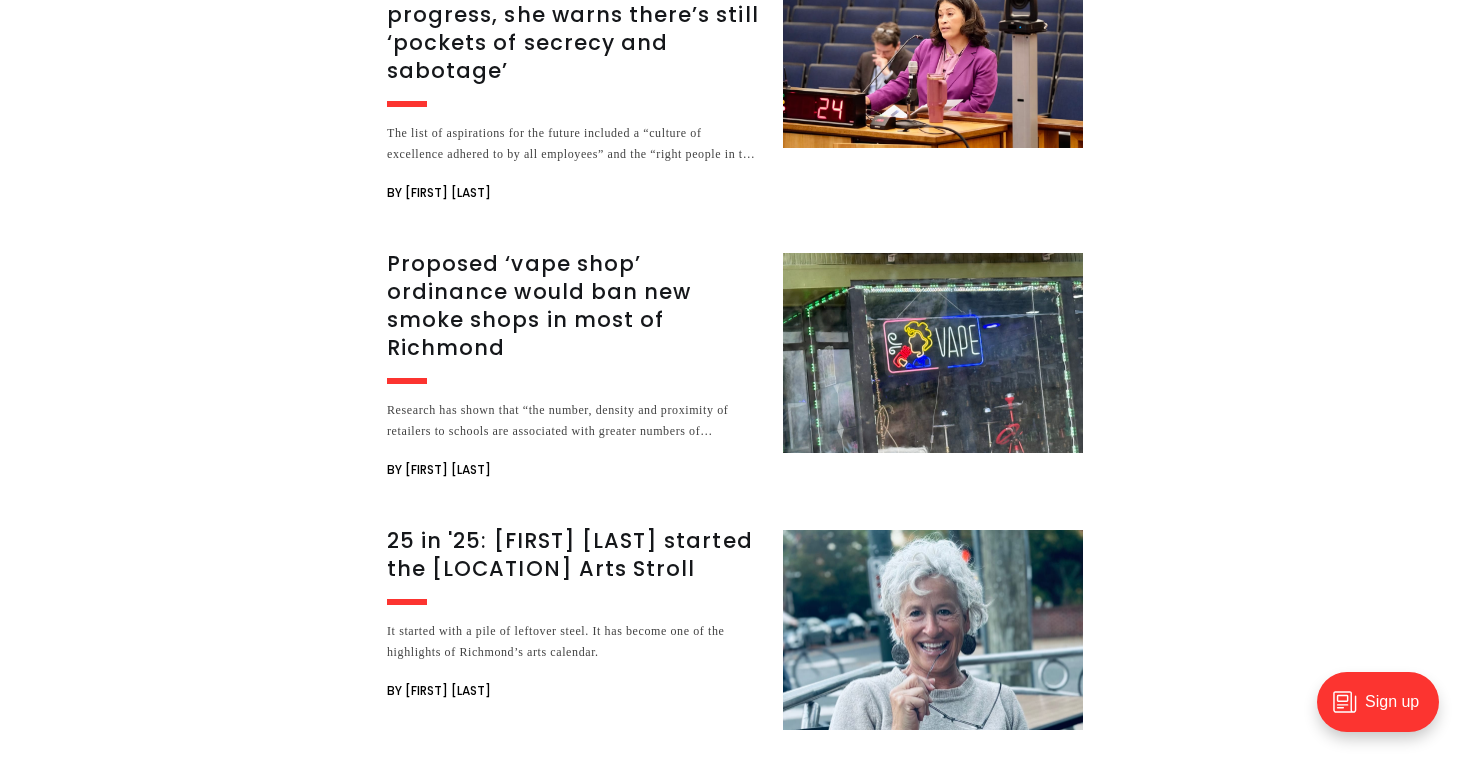 scroll, scrollTop: 5587, scrollLeft: 0, axis: vertical 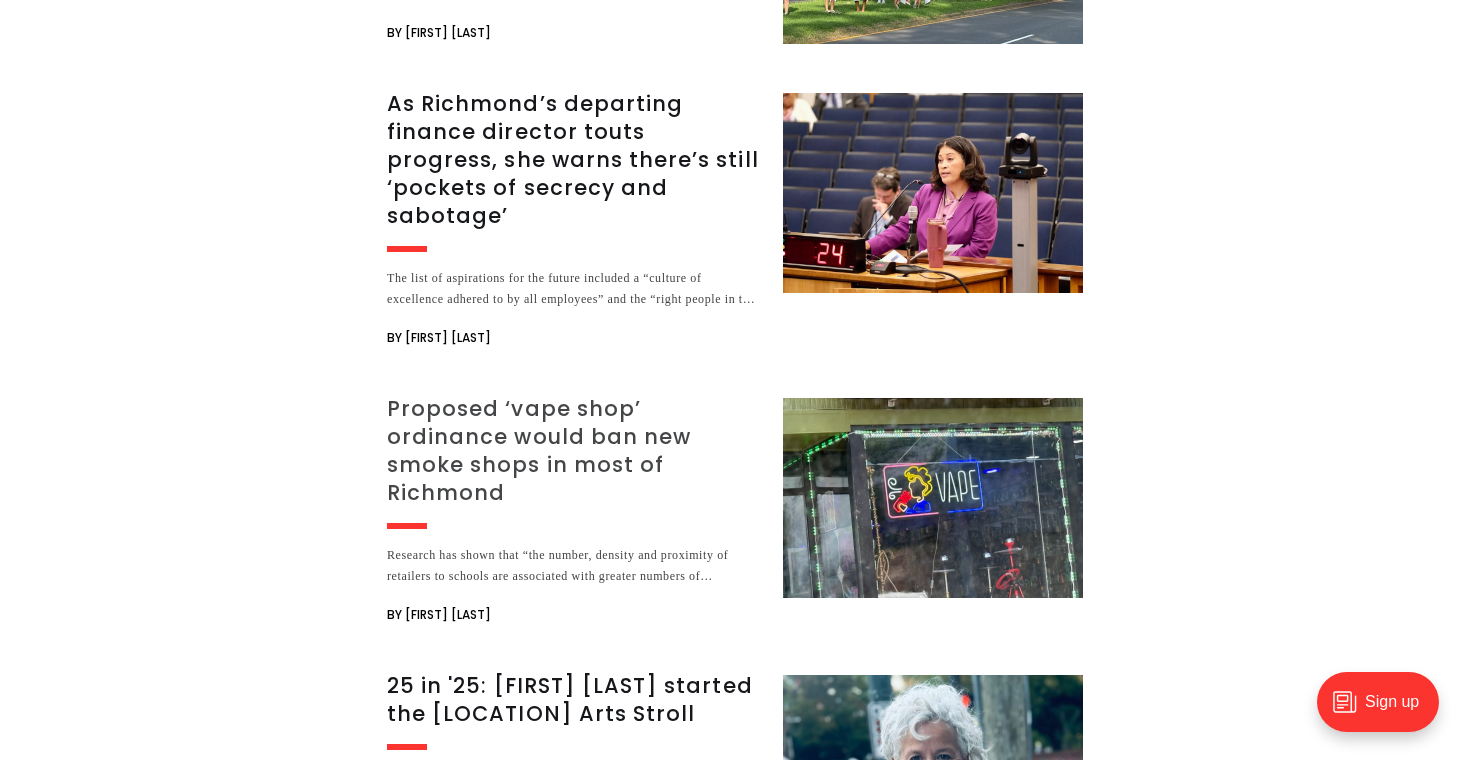 click on "Proposed ‘vape shop’ ordinance would ban new smoke shops in most of Richmond" at bounding box center [573, 451] 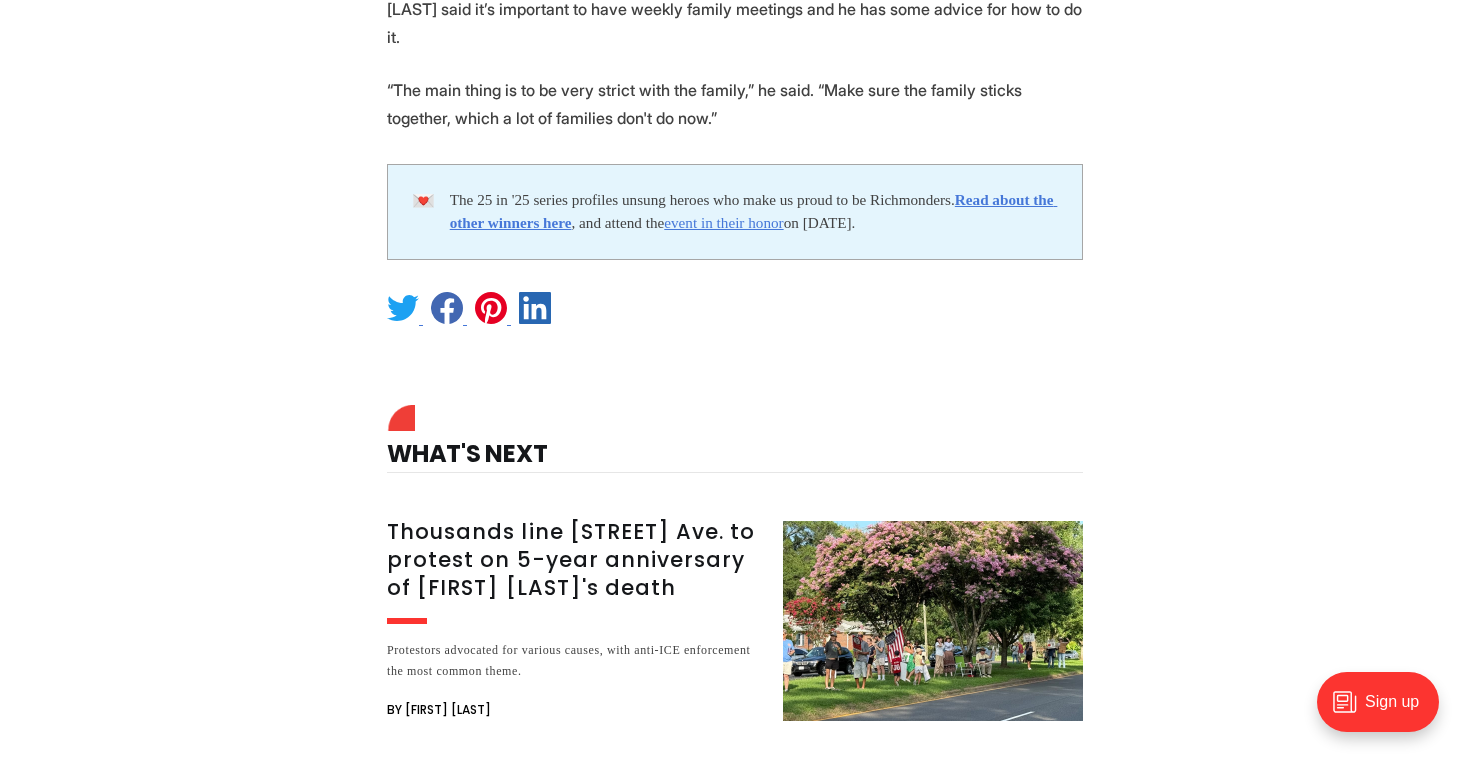 scroll, scrollTop: 4175, scrollLeft: 0, axis: vertical 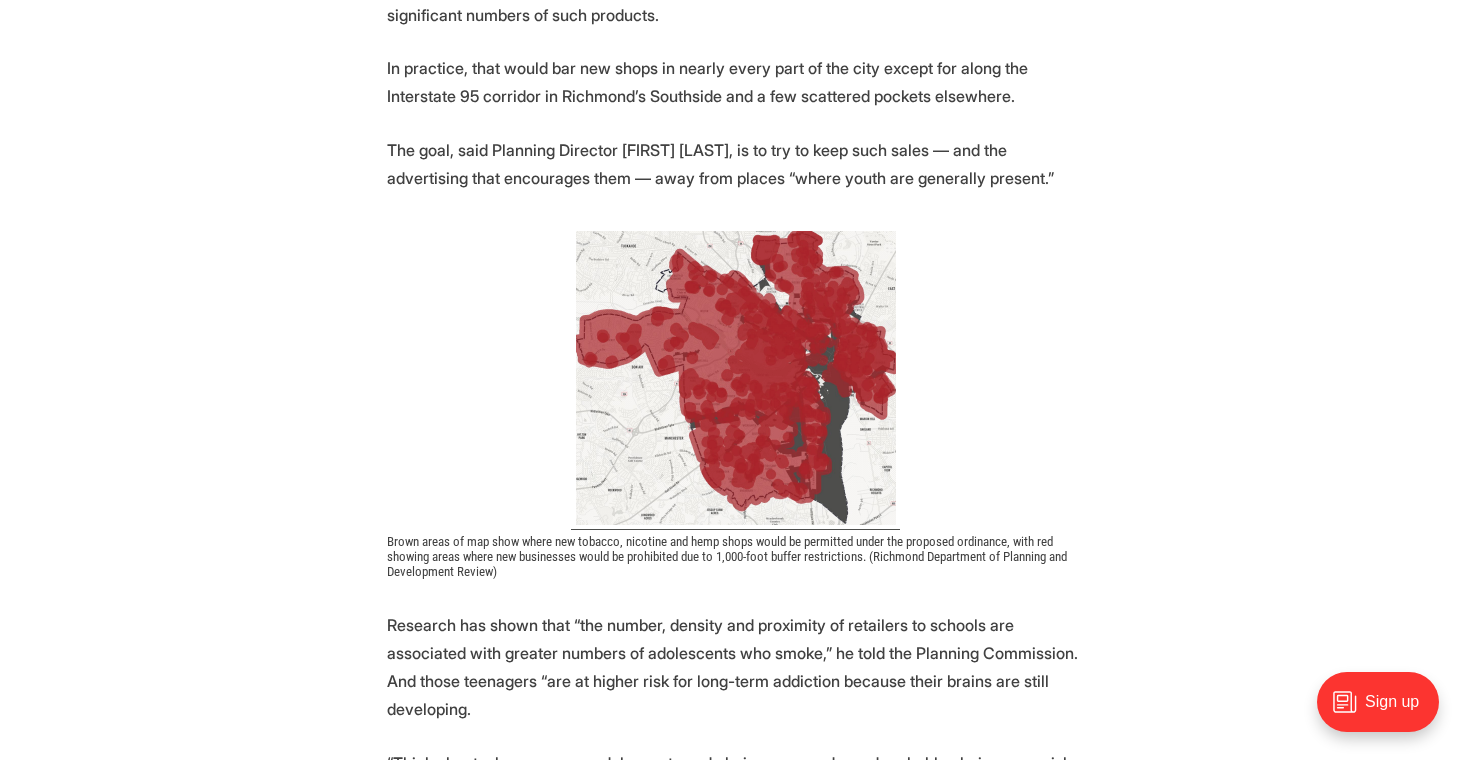 click at bounding box center (735, 377) 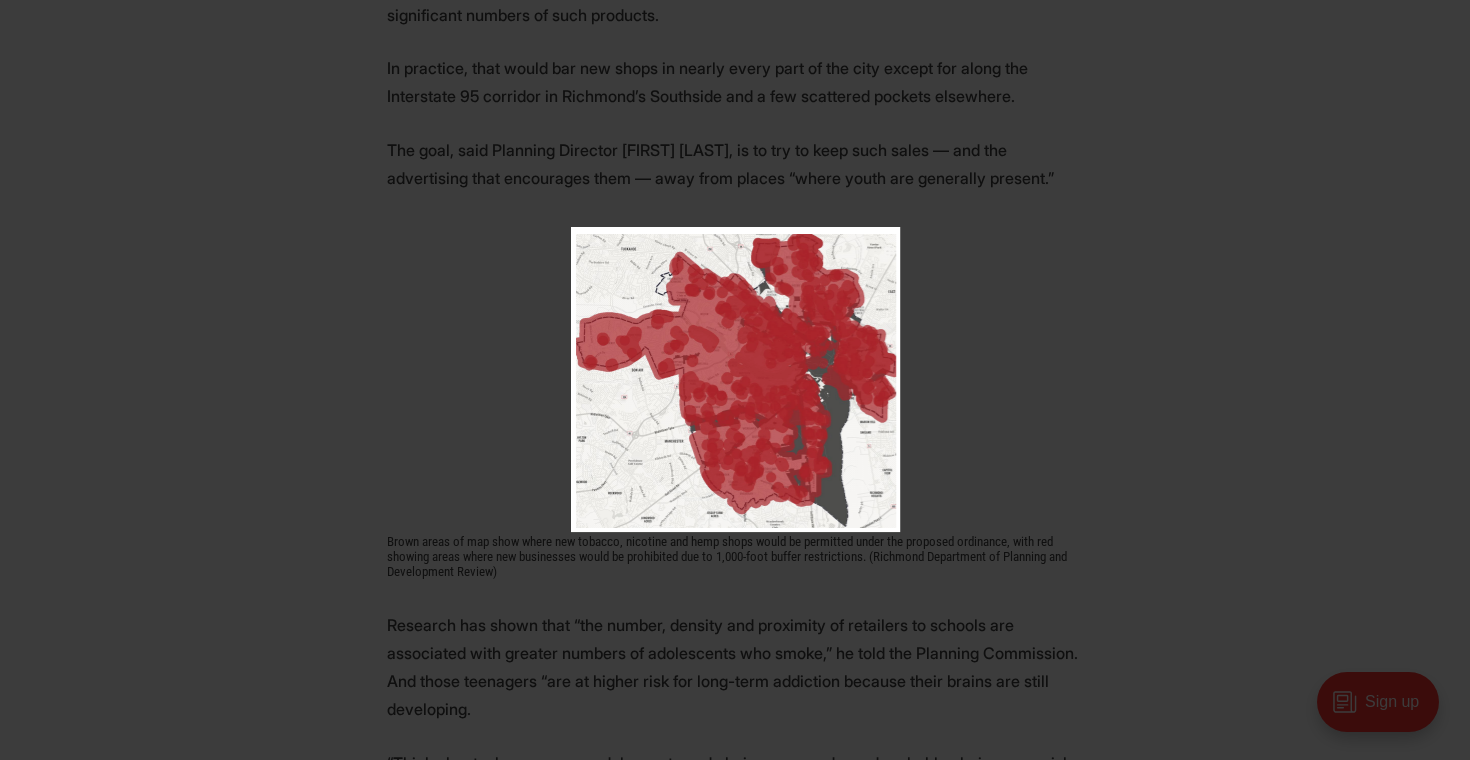 click at bounding box center (905, 400) 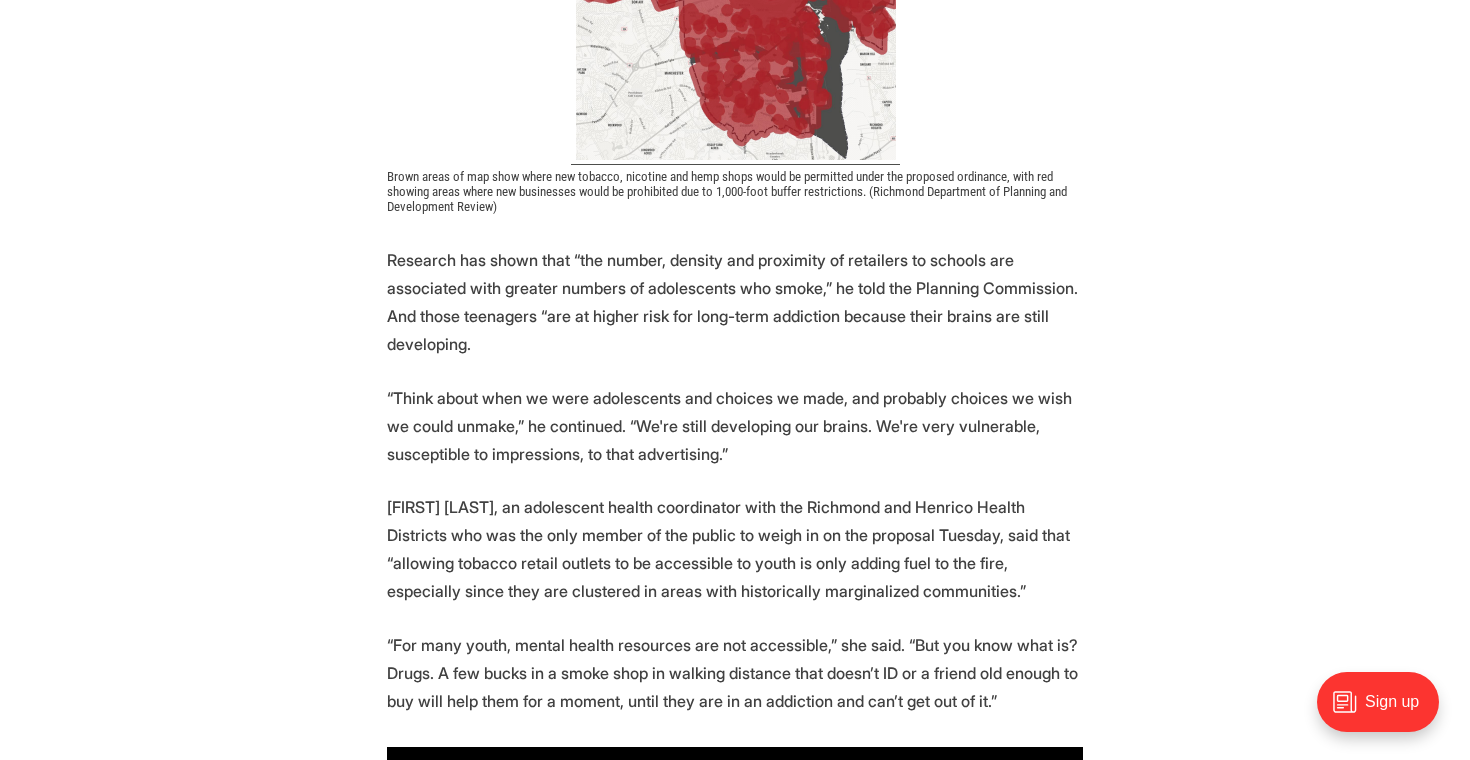 scroll, scrollTop: 1839, scrollLeft: 0, axis: vertical 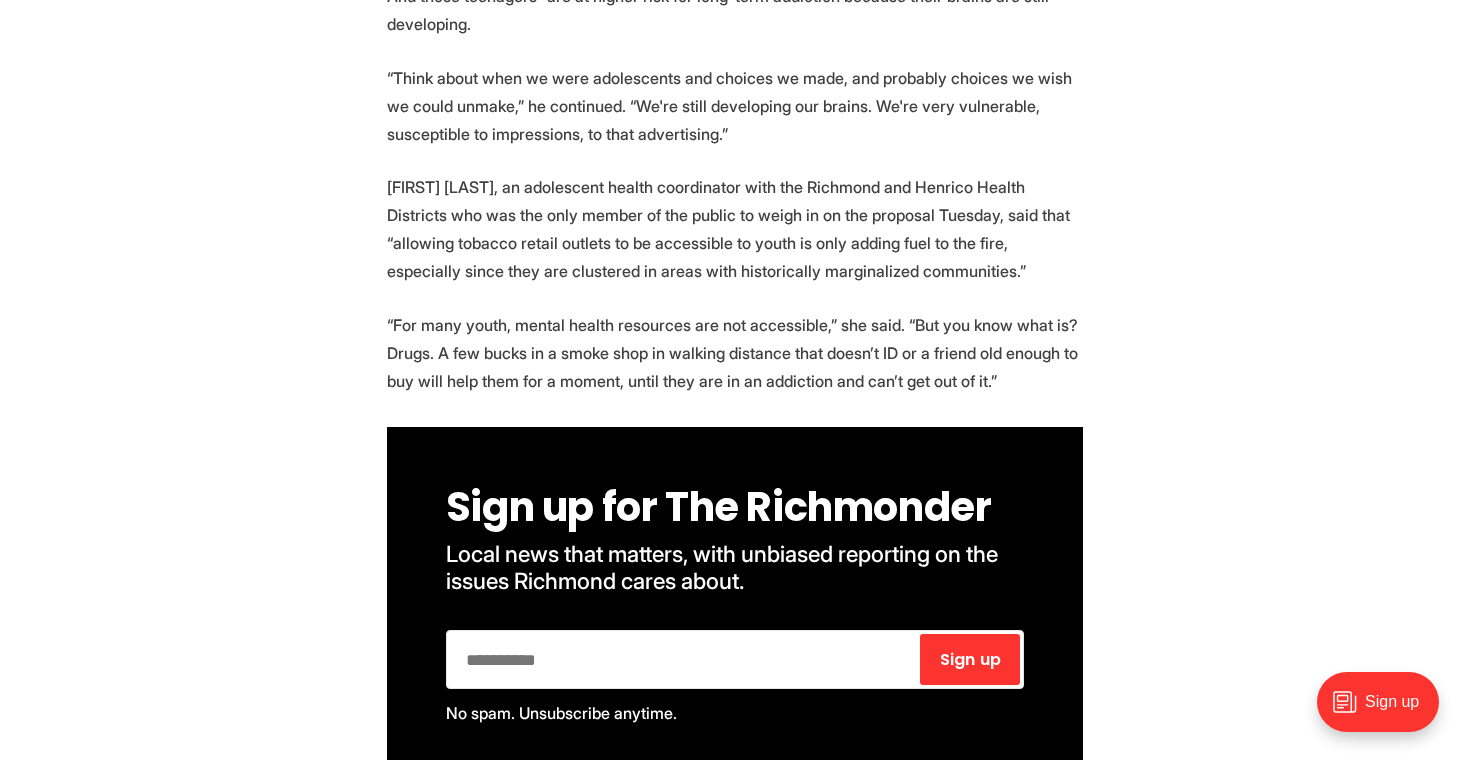 click on "By [FIRST] [LAST]" at bounding box center (735, 608) 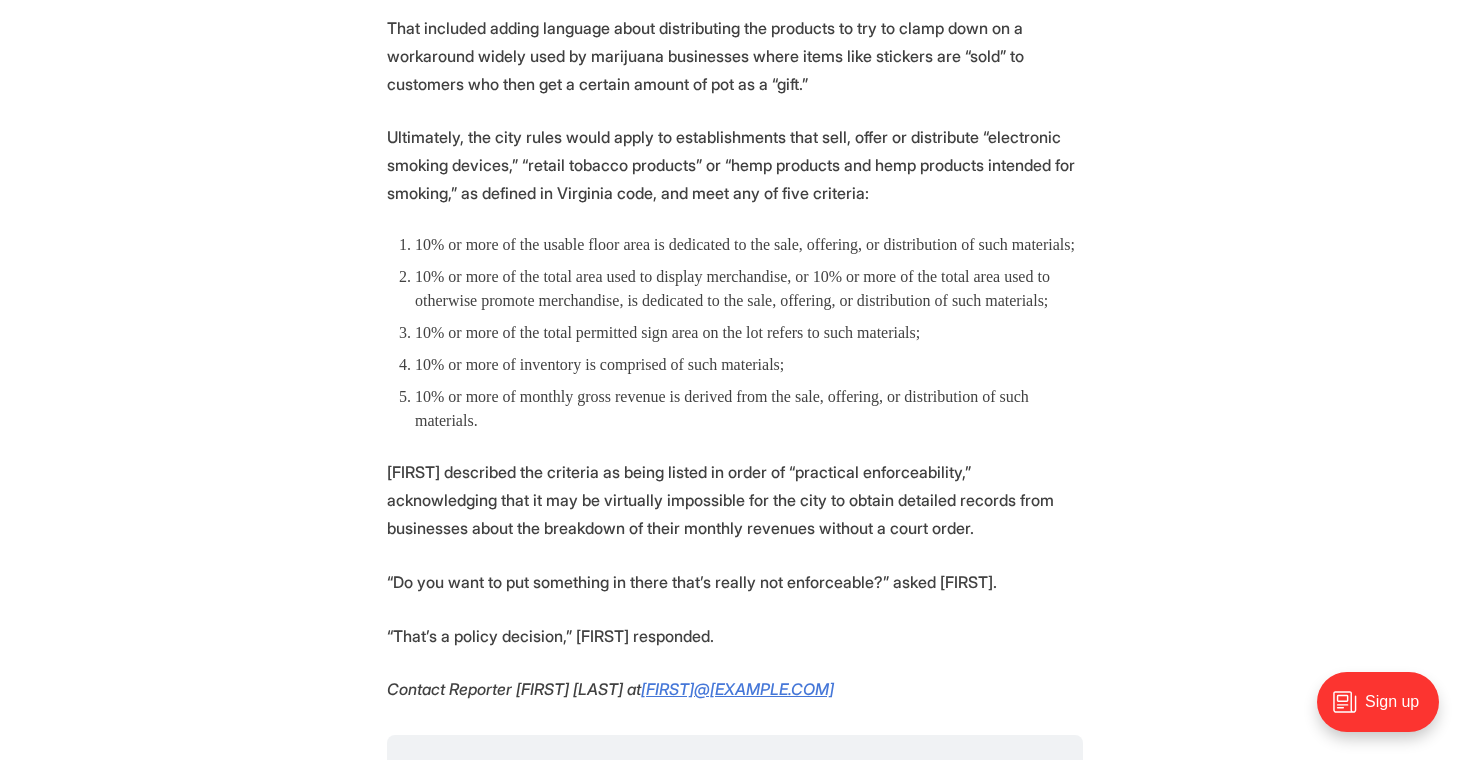 scroll, scrollTop: 3241, scrollLeft: 0, axis: vertical 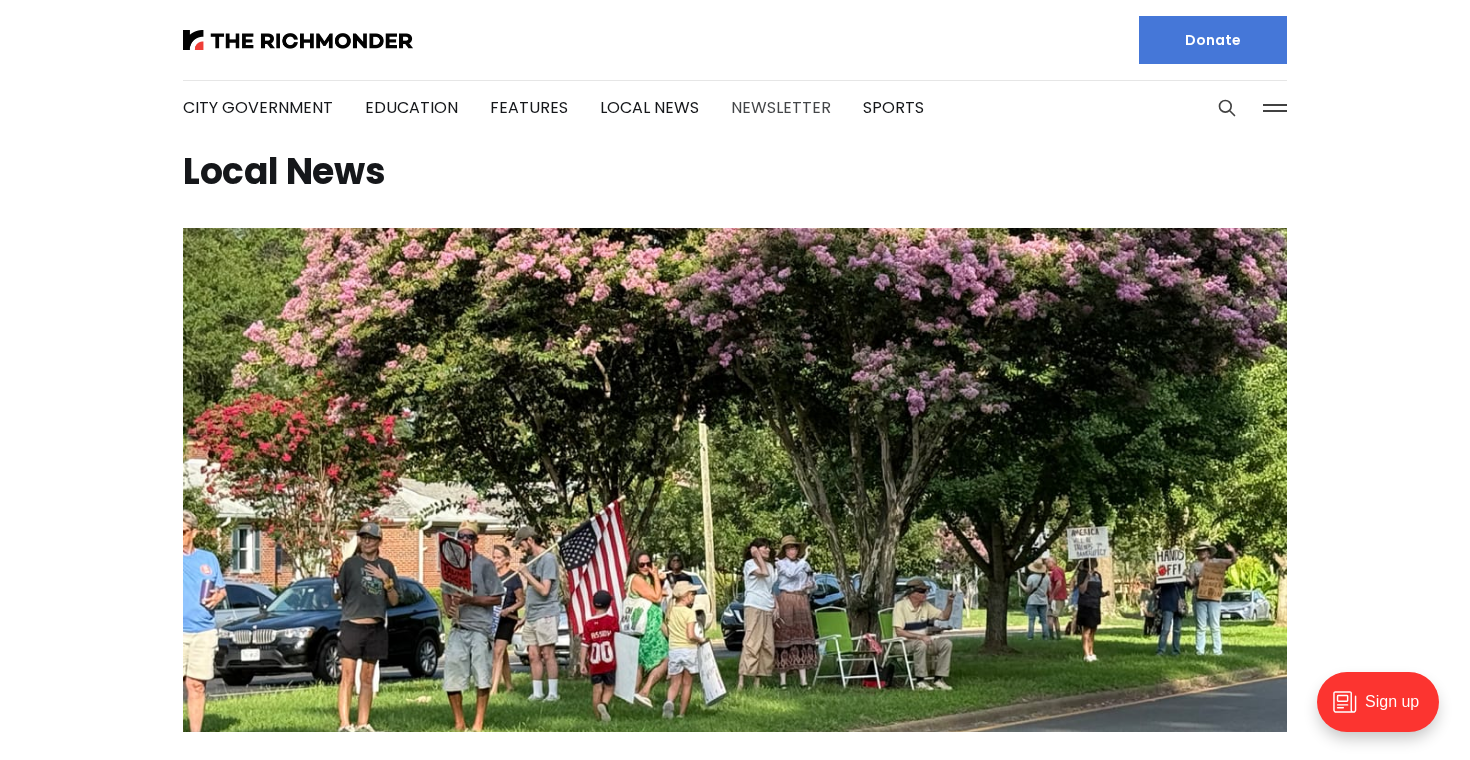 click on "Newsletter" at bounding box center (781, 107) 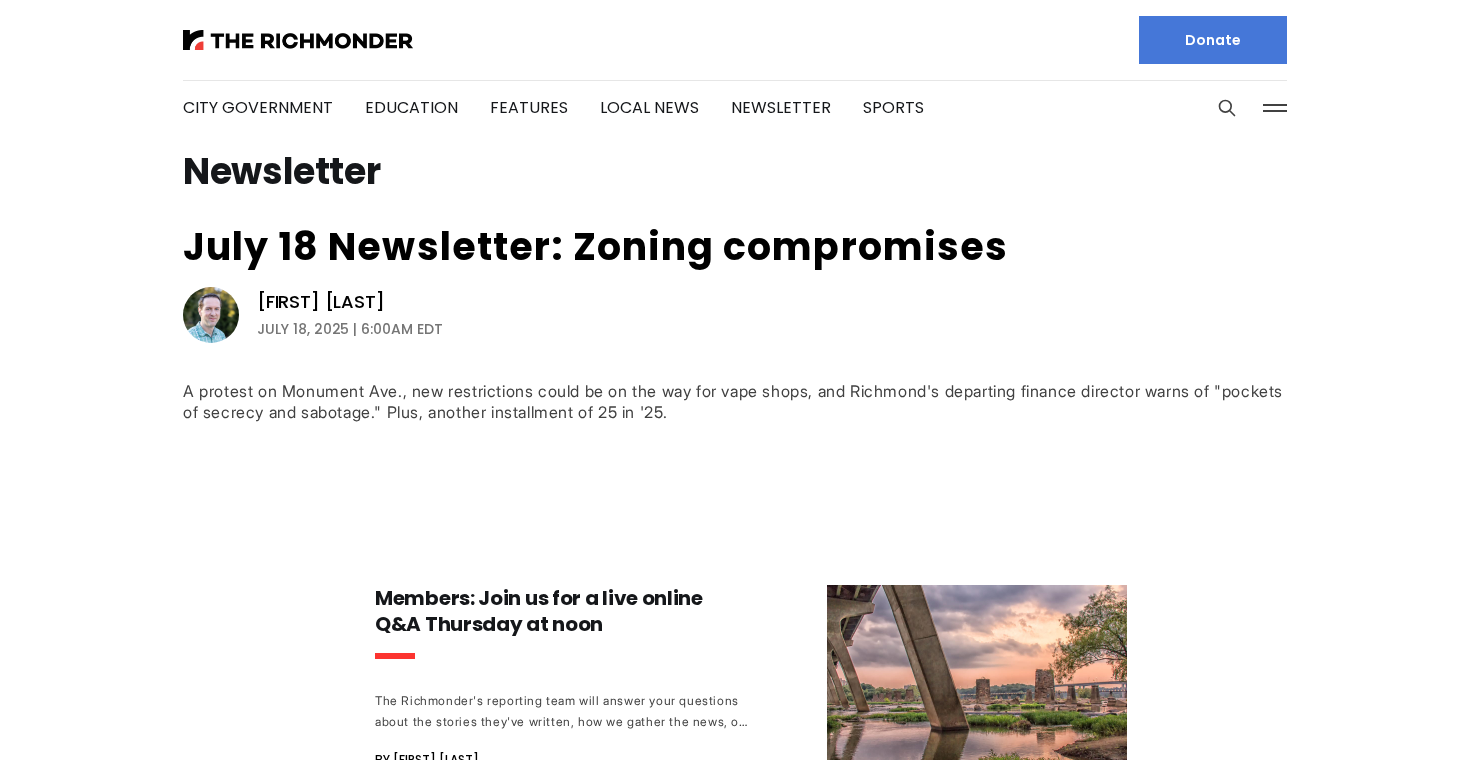 scroll, scrollTop: 0, scrollLeft: 0, axis: both 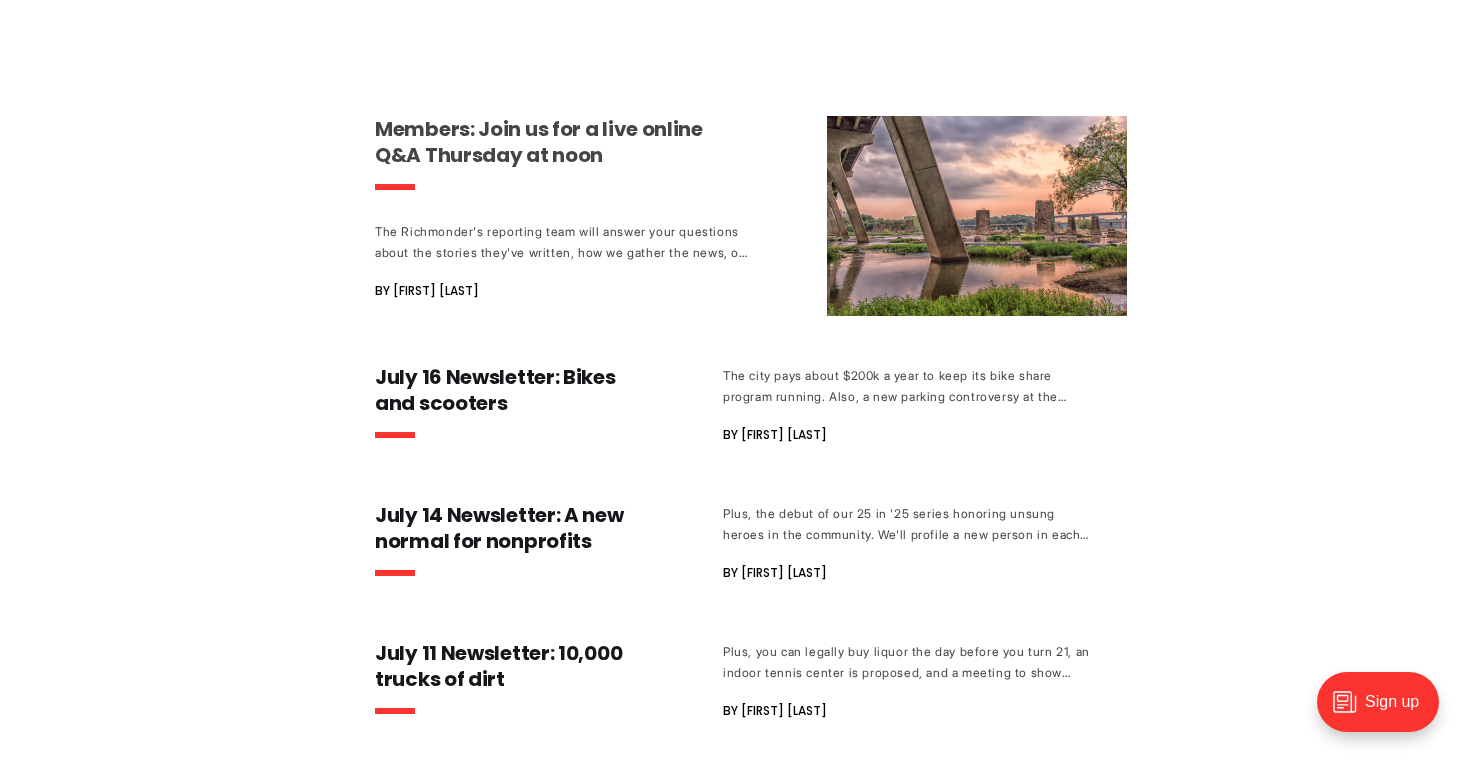 click on "Members: Join us for a live online Q&A Thursday at noon" at bounding box center (561, 142) 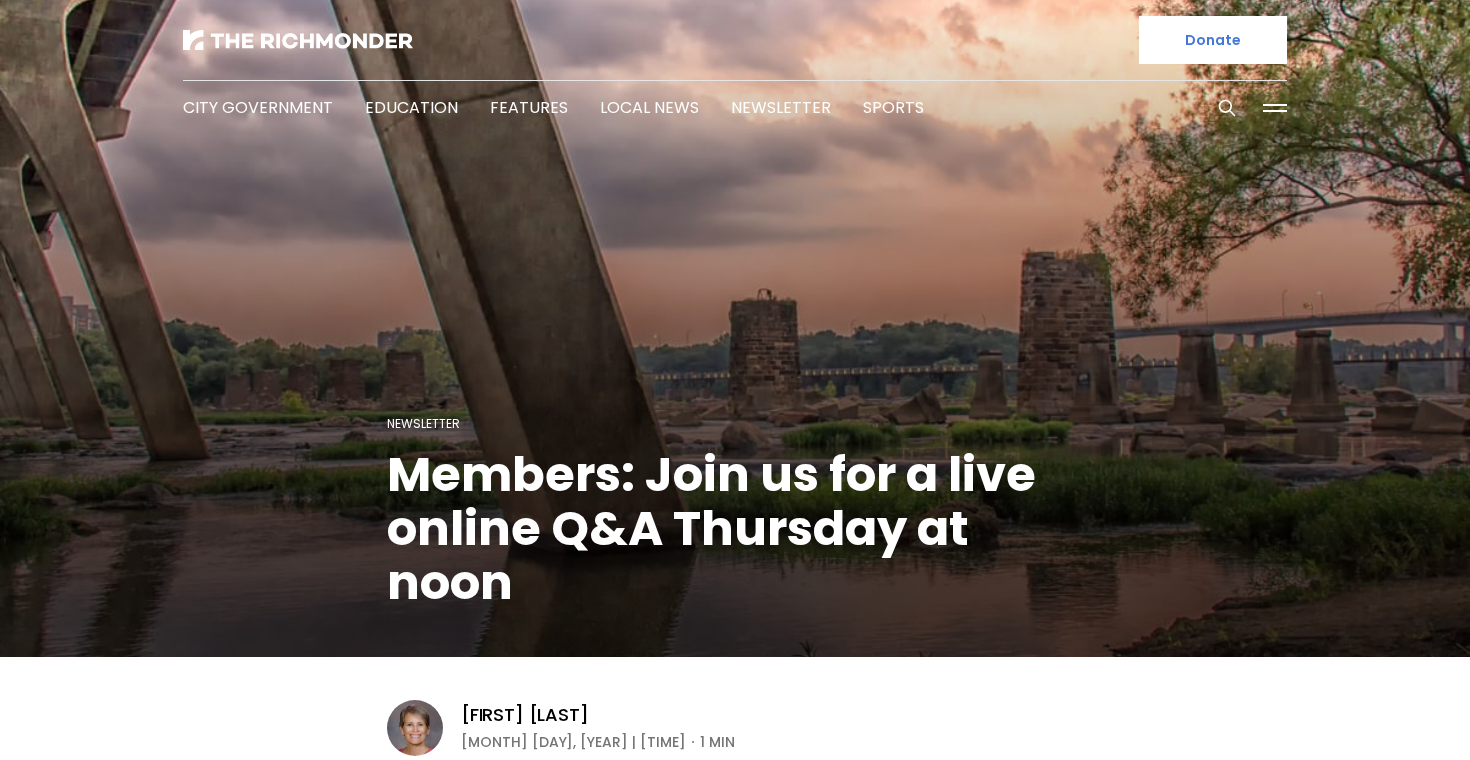 scroll, scrollTop: 0, scrollLeft: 0, axis: both 